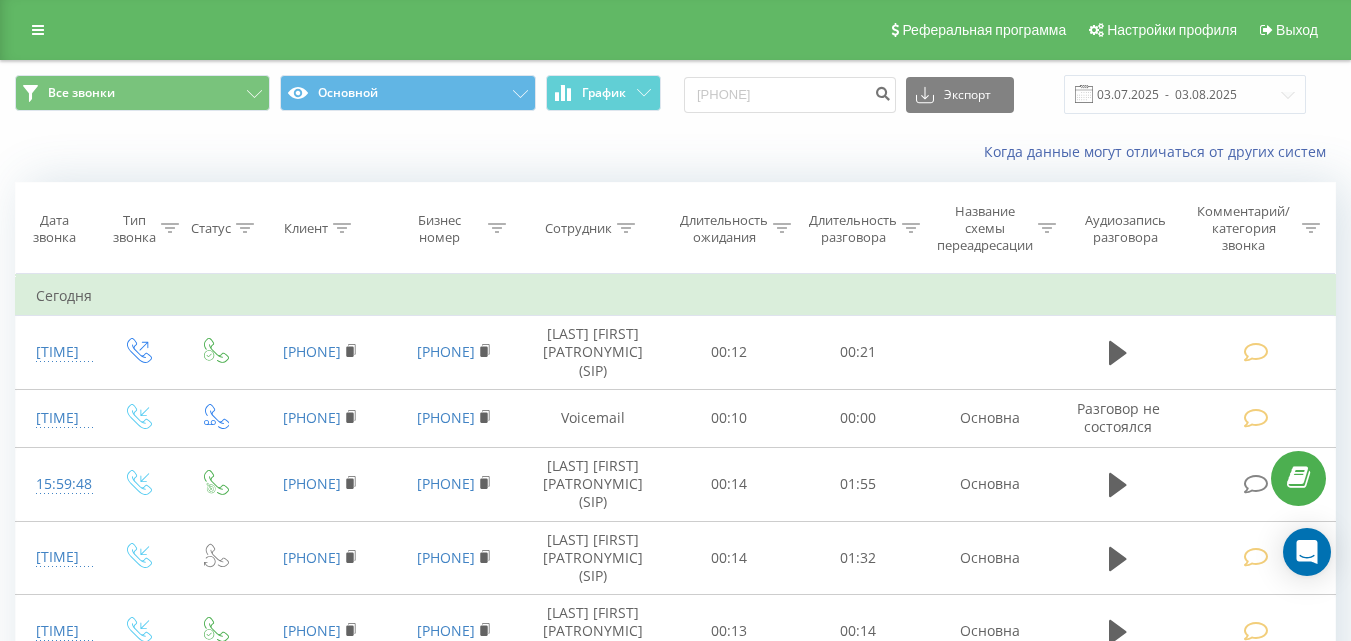 scroll, scrollTop: 0, scrollLeft: 0, axis: both 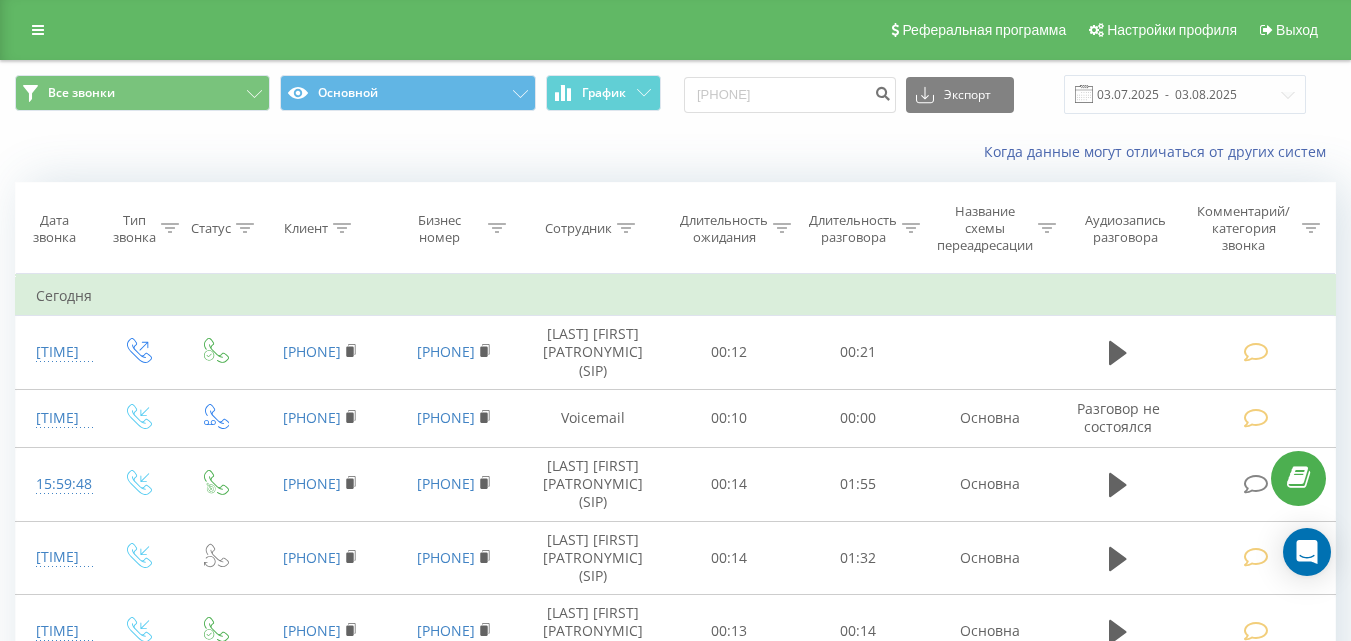 type on "[PHONE]" 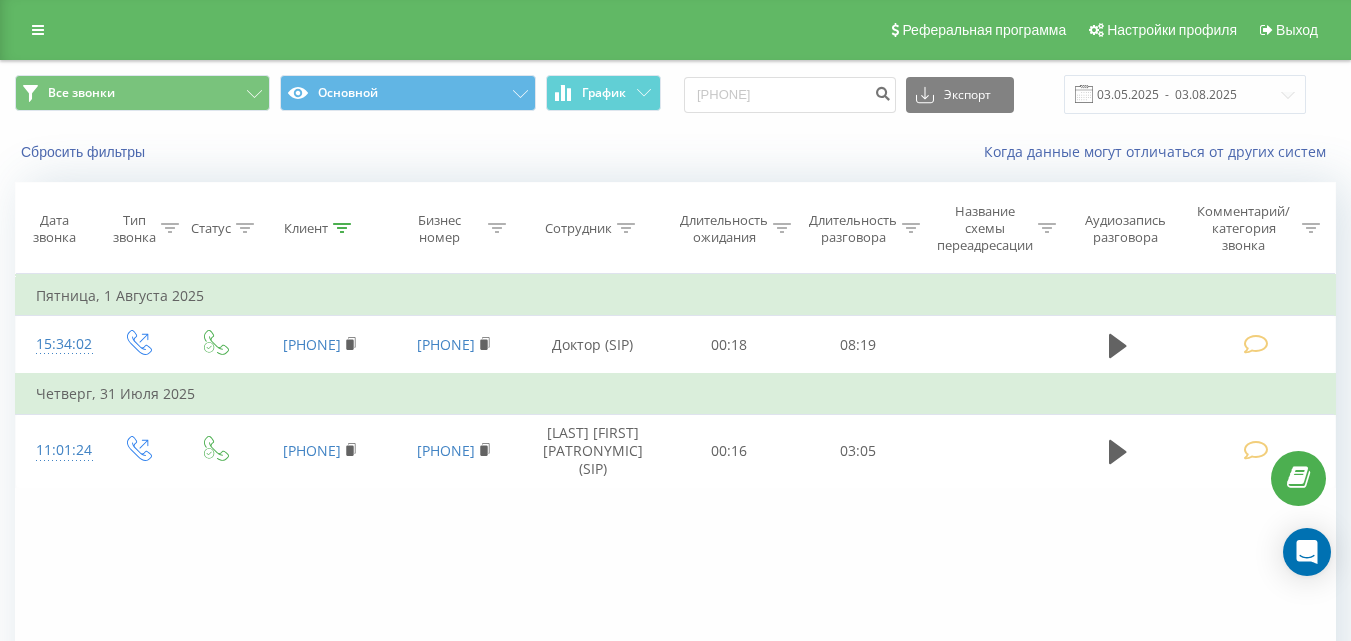 scroll, scrollTop: 0, scrollLeft: 0, axis: both 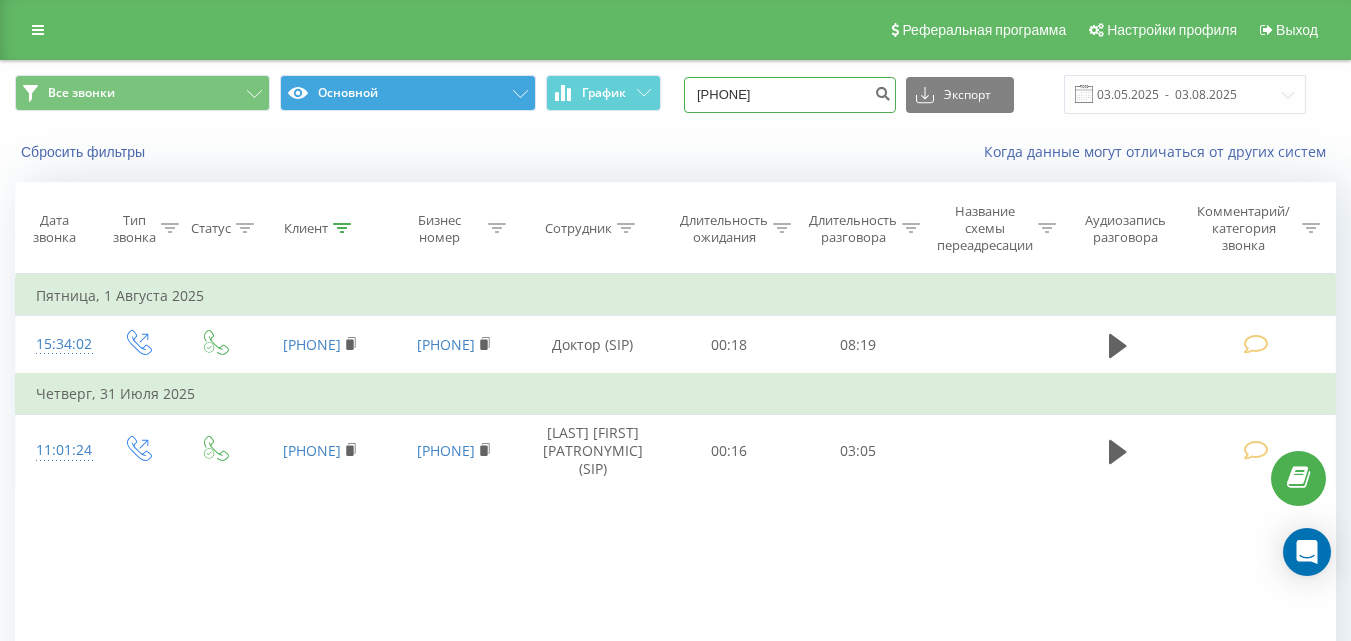 drag, startPoint x: 844, startPoint y: 98, endPoint x: 485, endPoint y: 100, distance: 359.00558 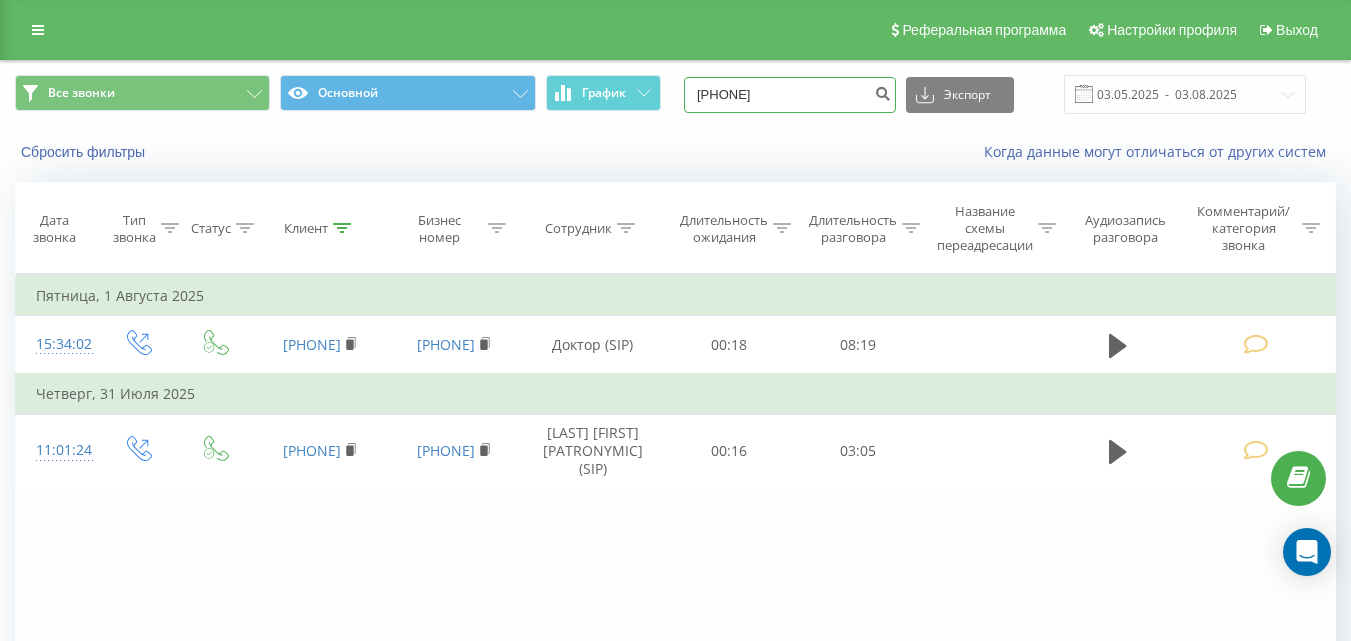 paste on "(93)500-55-26" 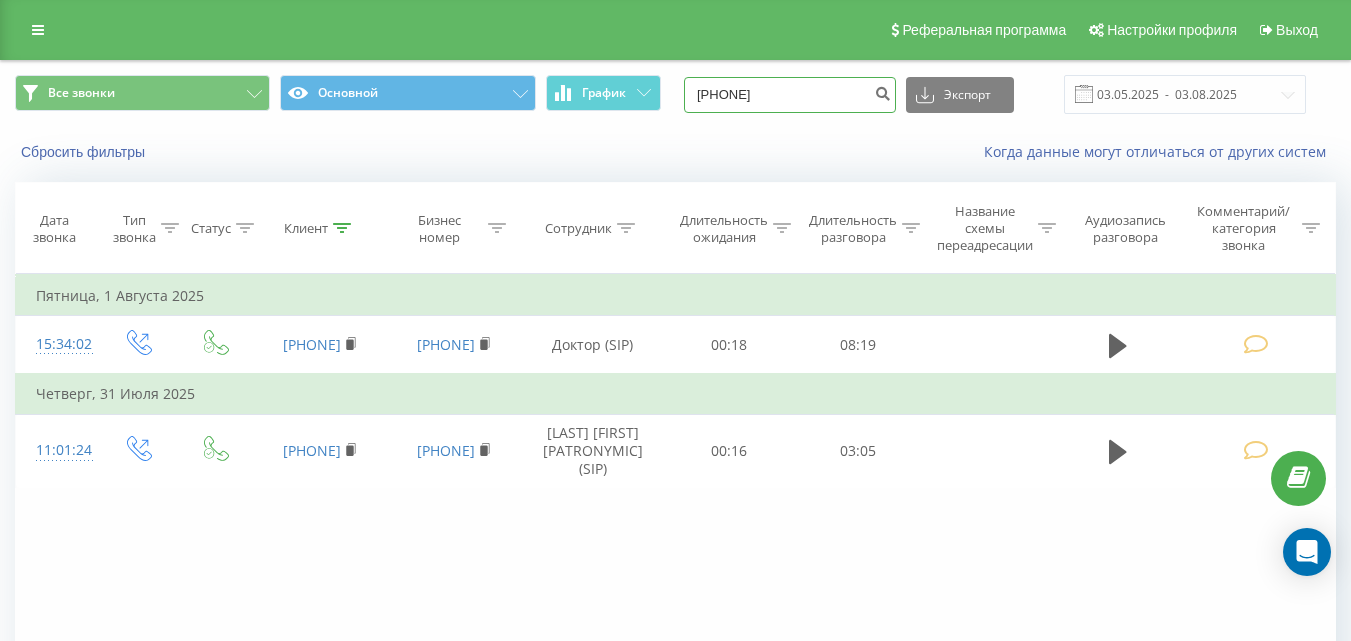 type on "[PHONE]" 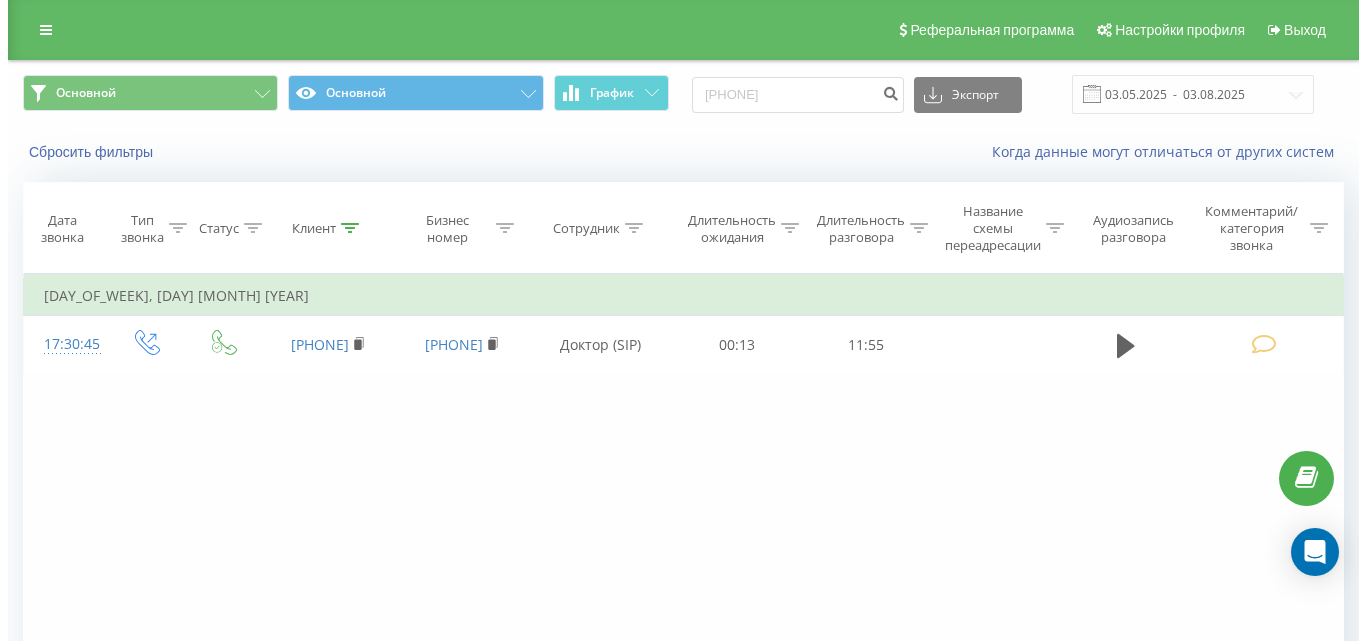 scroll, scrollTop: 0, scrollLeft: 0, axis: both 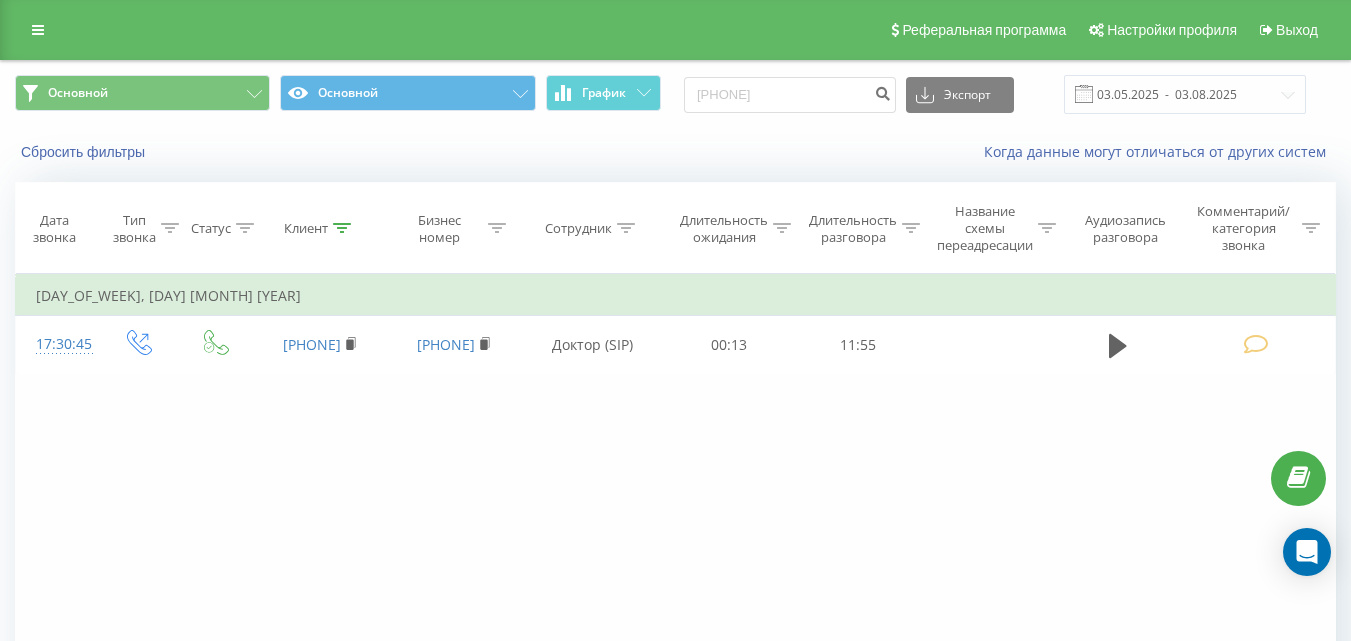 click on "Сбросить фильтры" at bounding box center [85, 152] 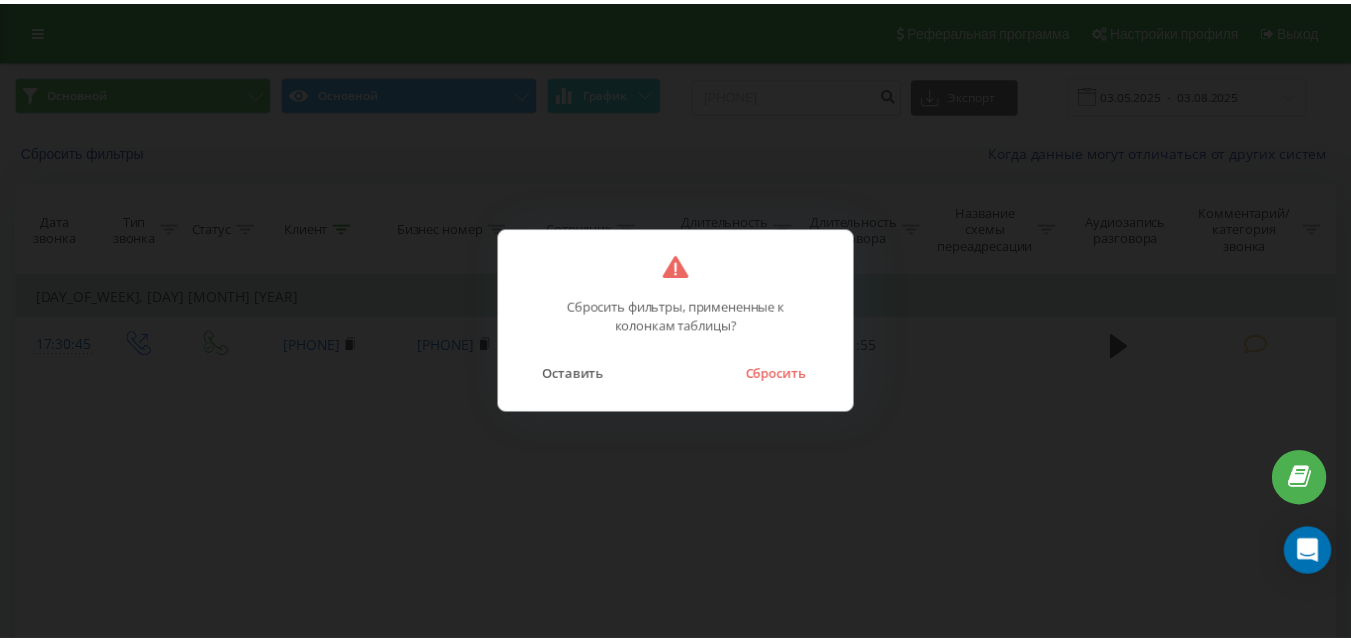 scroll, scrollTop: 0, scrollLeft: 0, axis: both 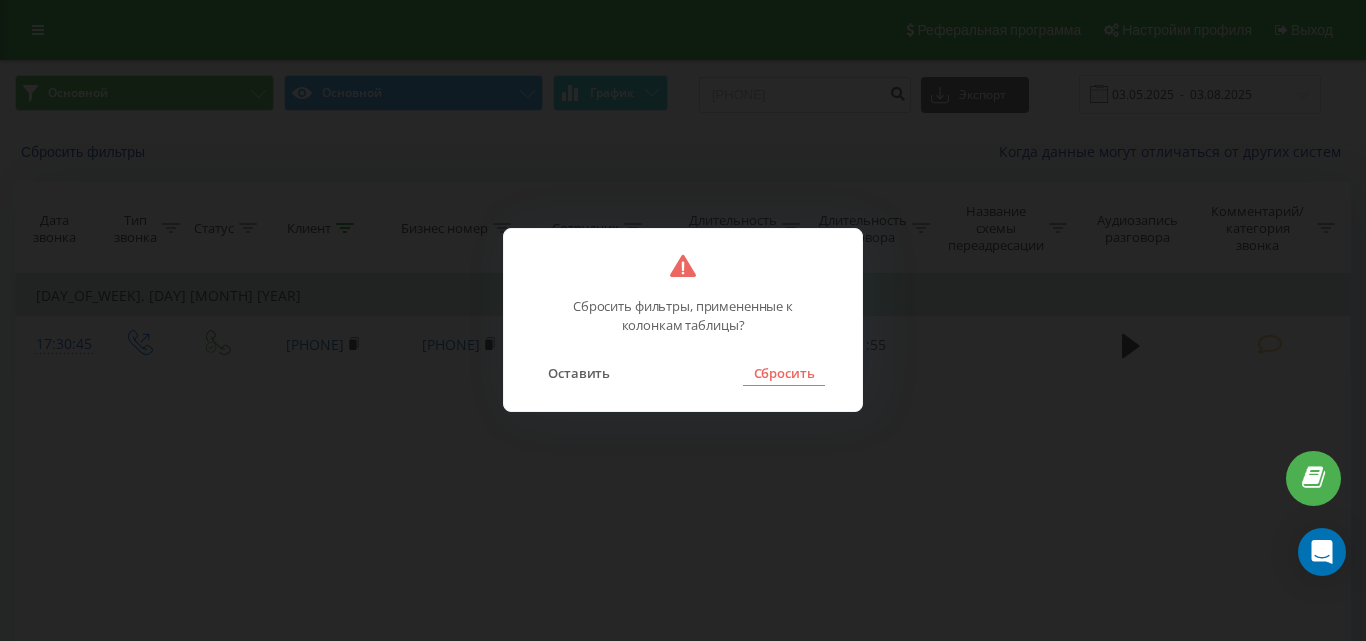 click on "Сбросить" at bounding box center (783, 373) 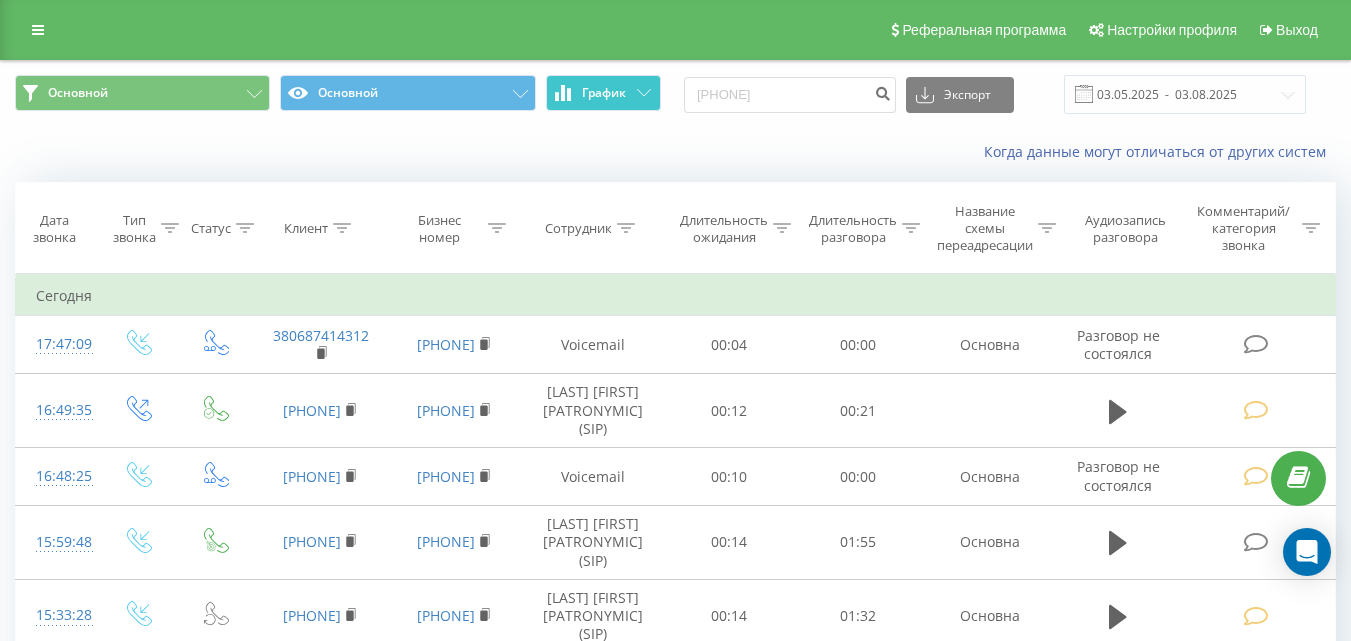 click on "График" at bounding box center [604, 93] 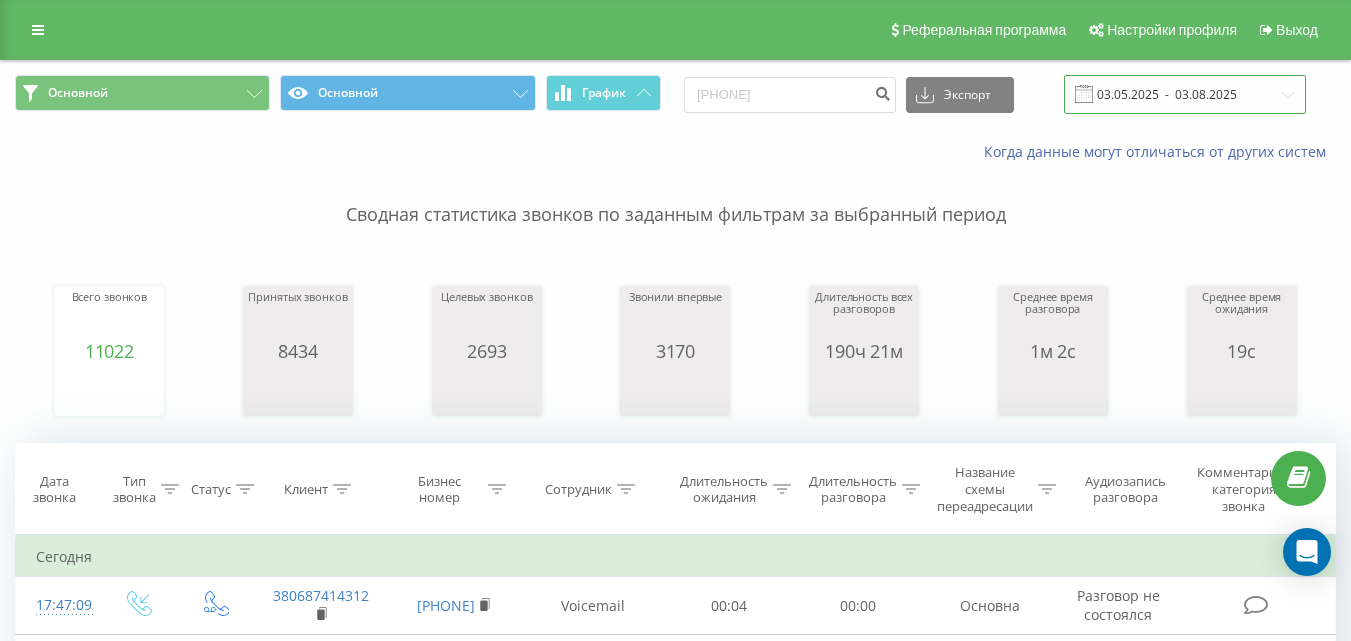 click on "03.05.2025  -  03.08.2025" at bounding box center (1185, 94) 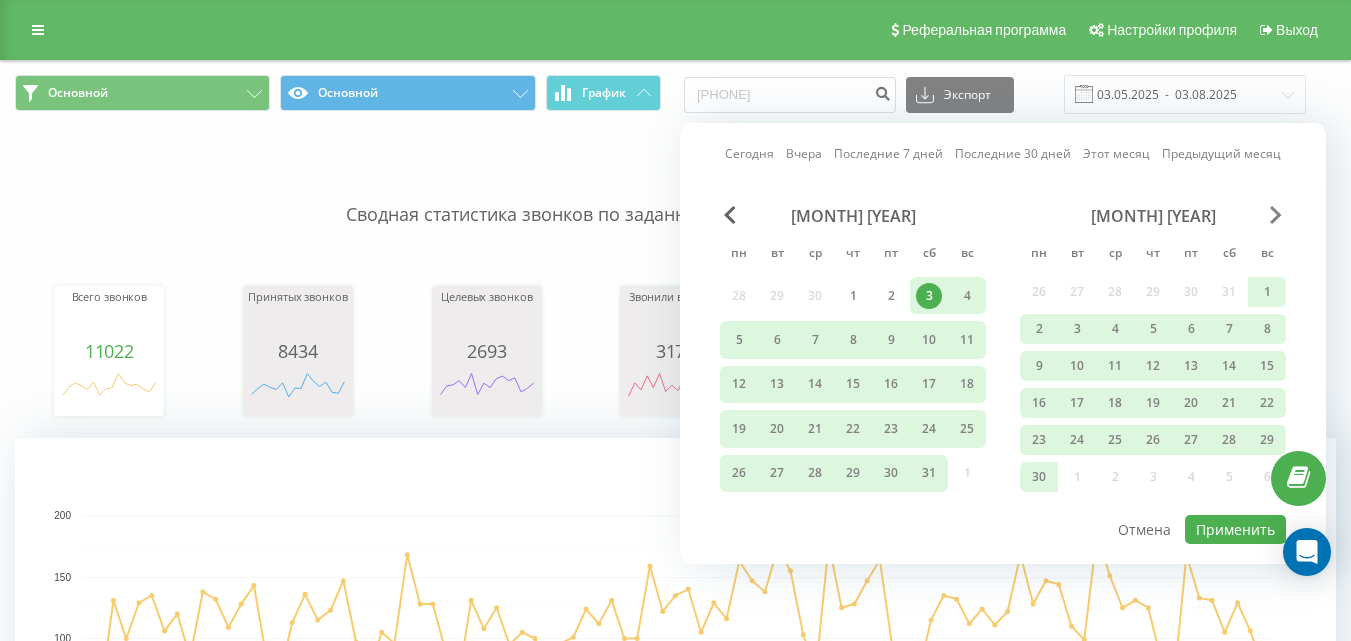 click at bounding box center (1276, 215) 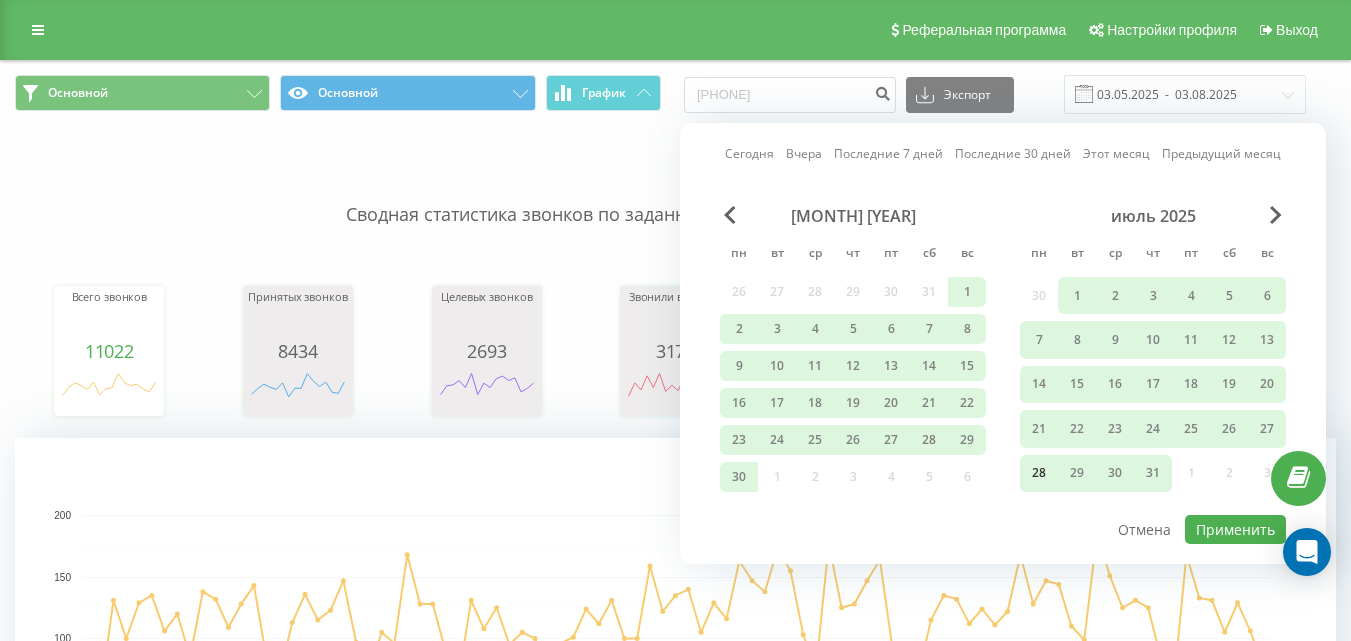 click on "28" at bounding box center [1039, 473] 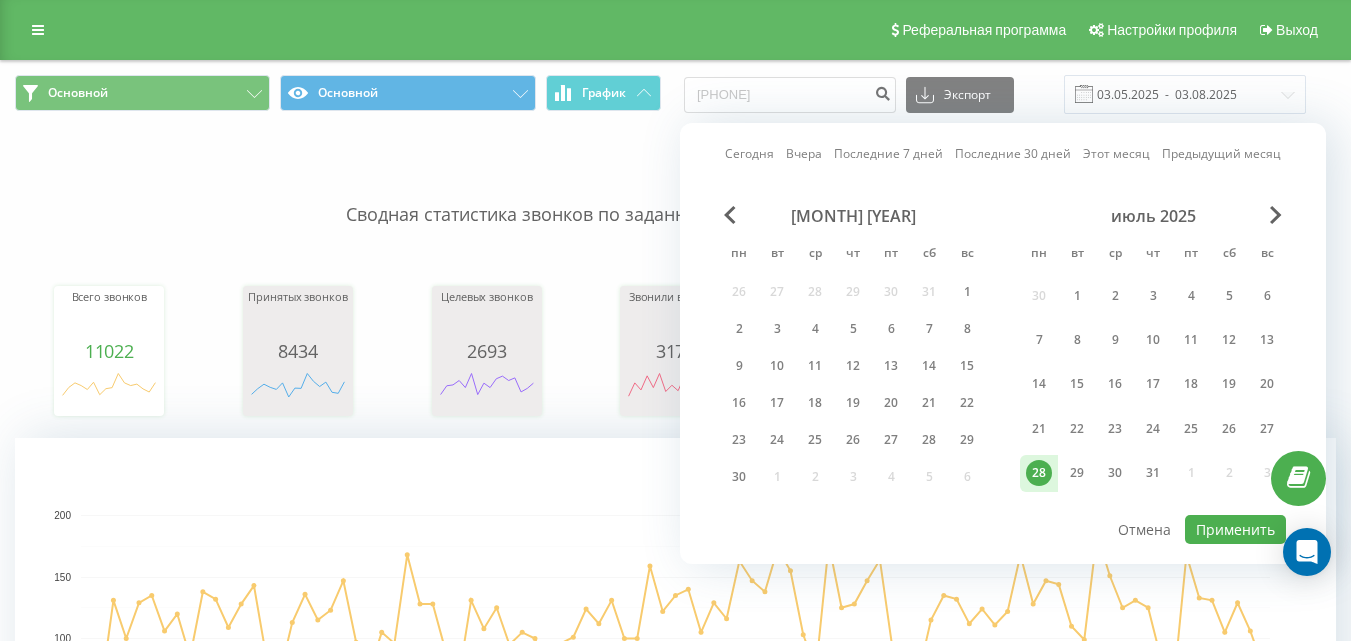 click on "июль 2025" at bounding box center [1153, 216] 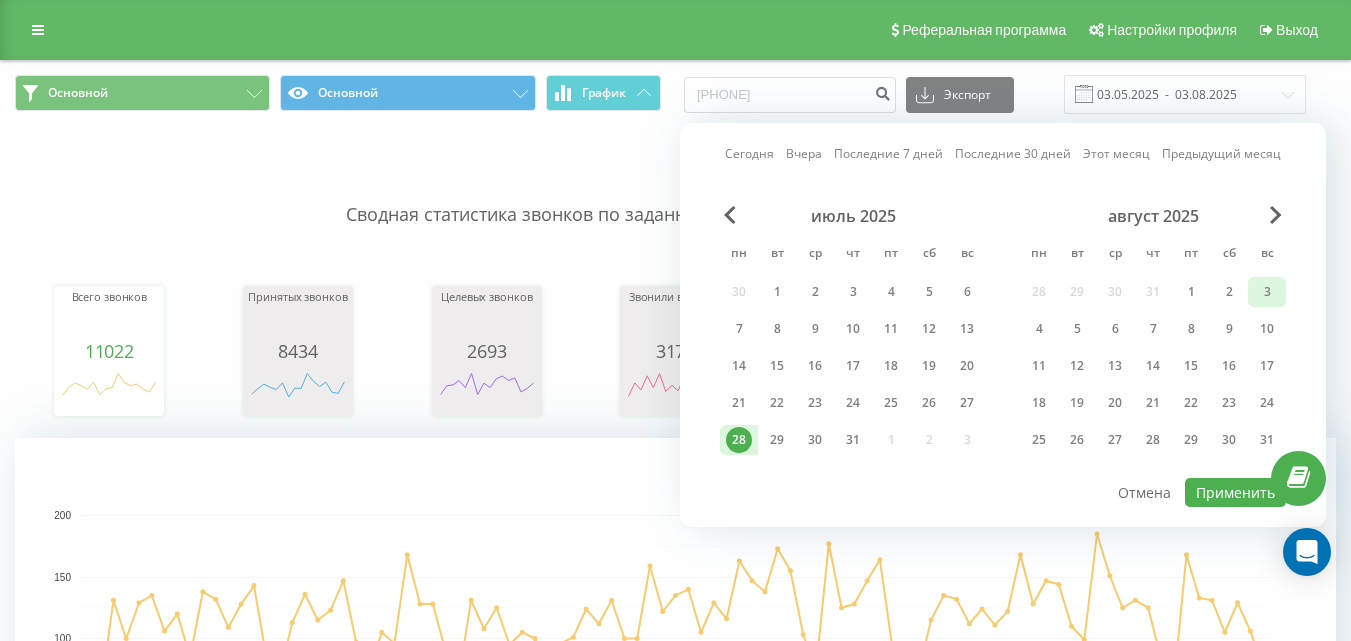 click on "3" at bounding box center [1267, 292] 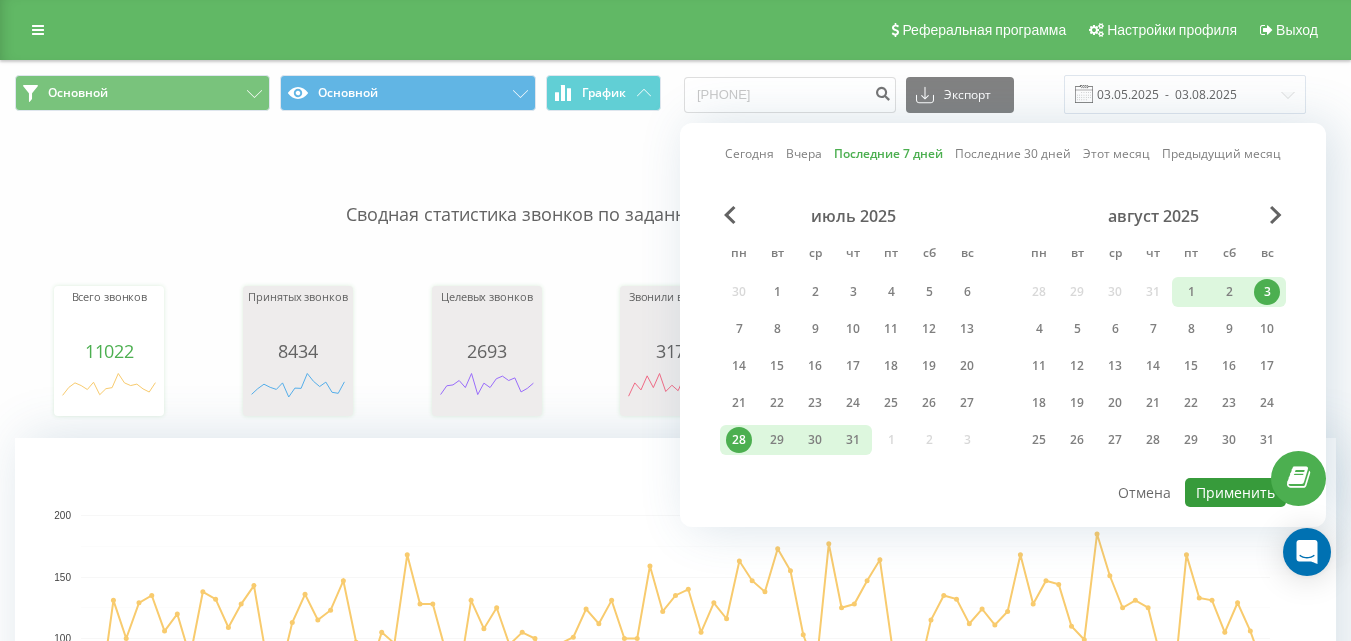 click on "Применить" at bounding box center [1235, 492] 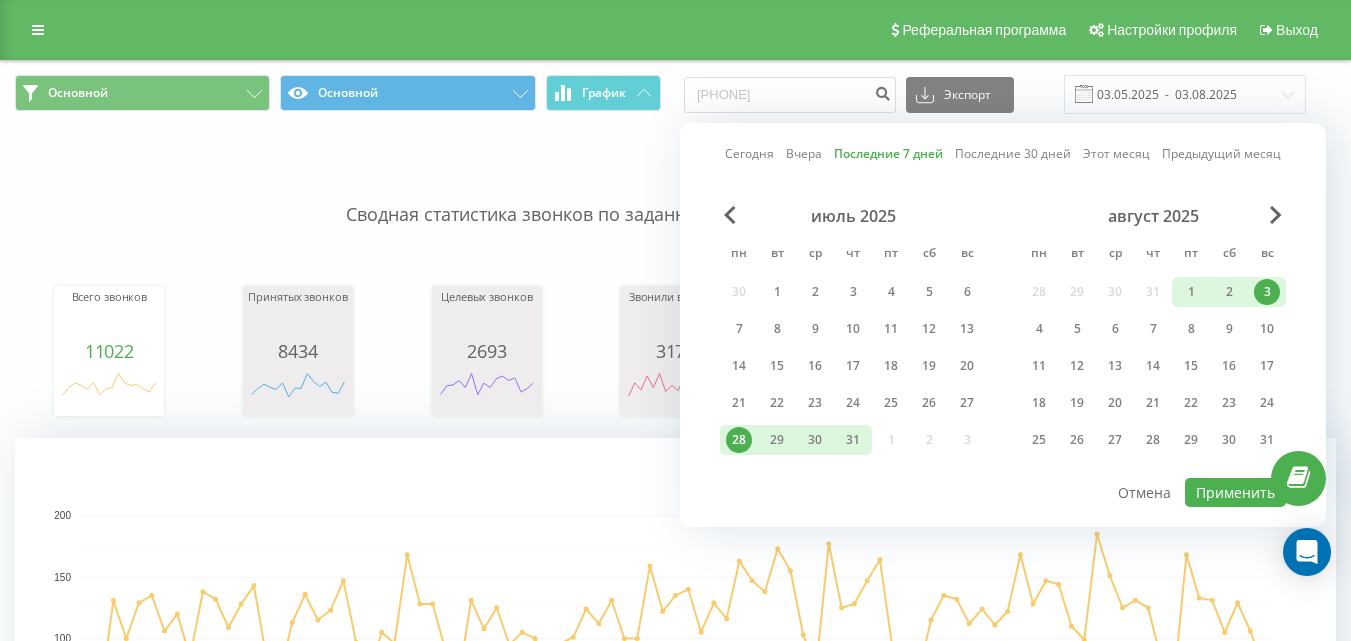 type on "[DATE]  -  [DATE]" 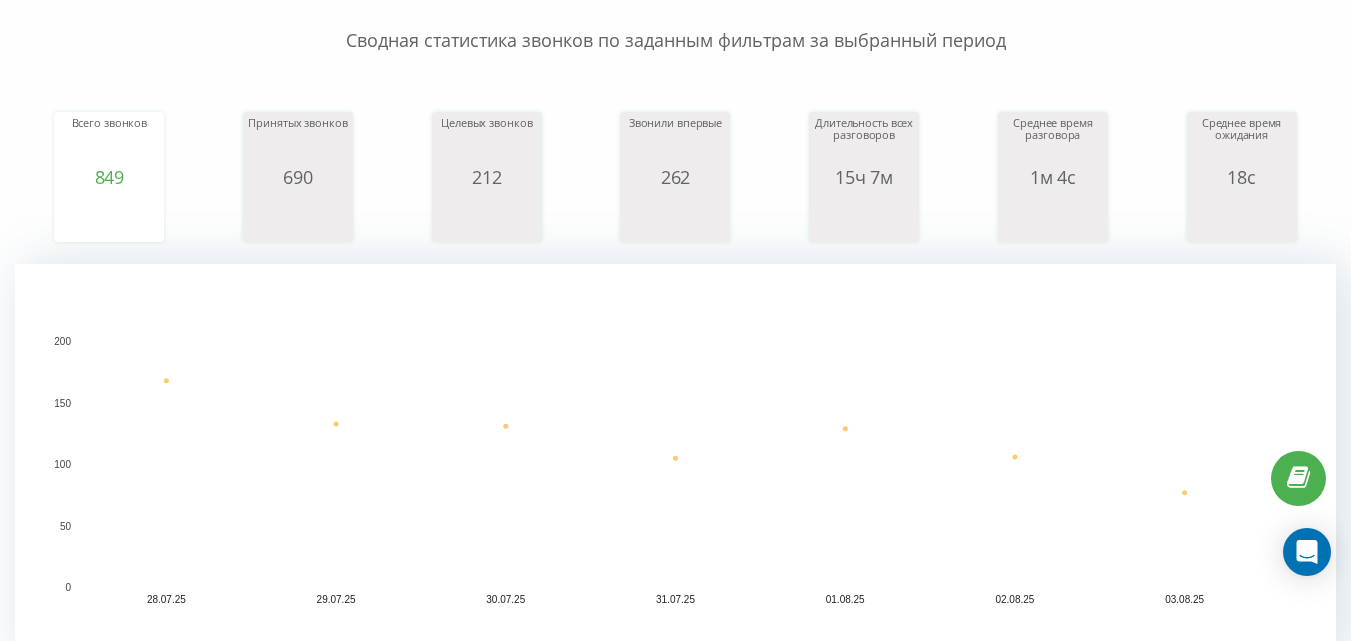 scroll, scrollTop: 0, scrollLeft: 0, axis: both 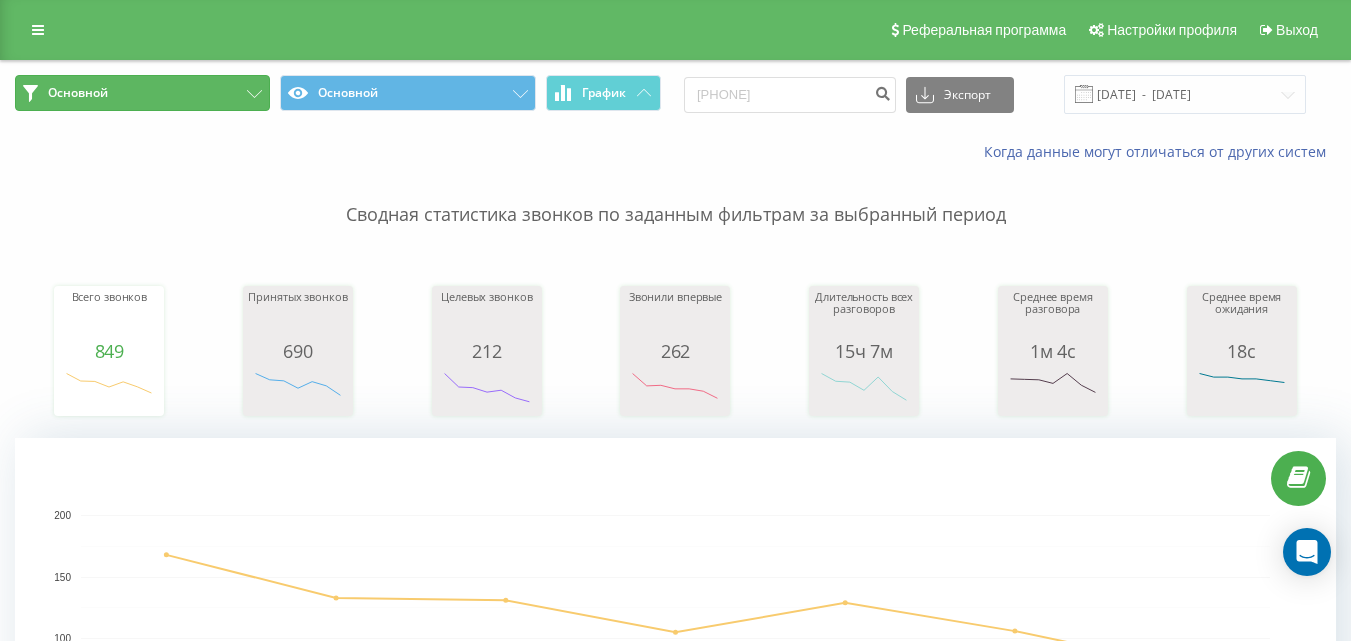 click on "Основной" at bounding box center [142, 93] 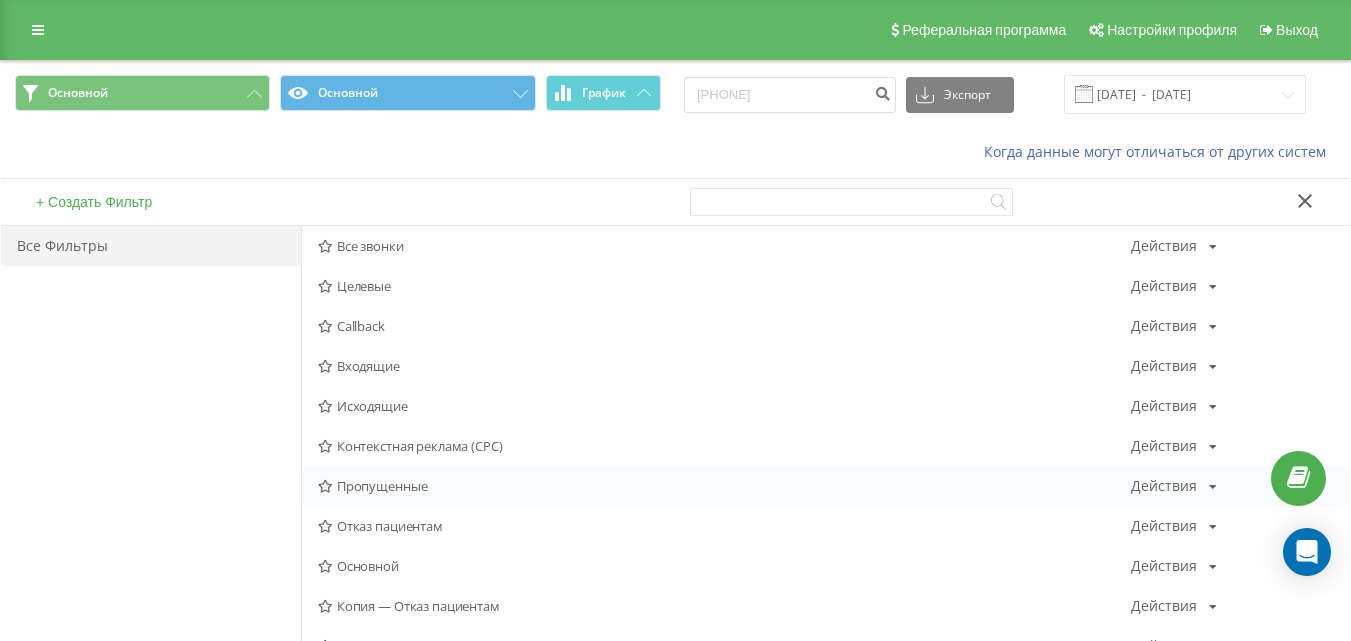 click on "Пропущенные" at bounding box center [724, 486] 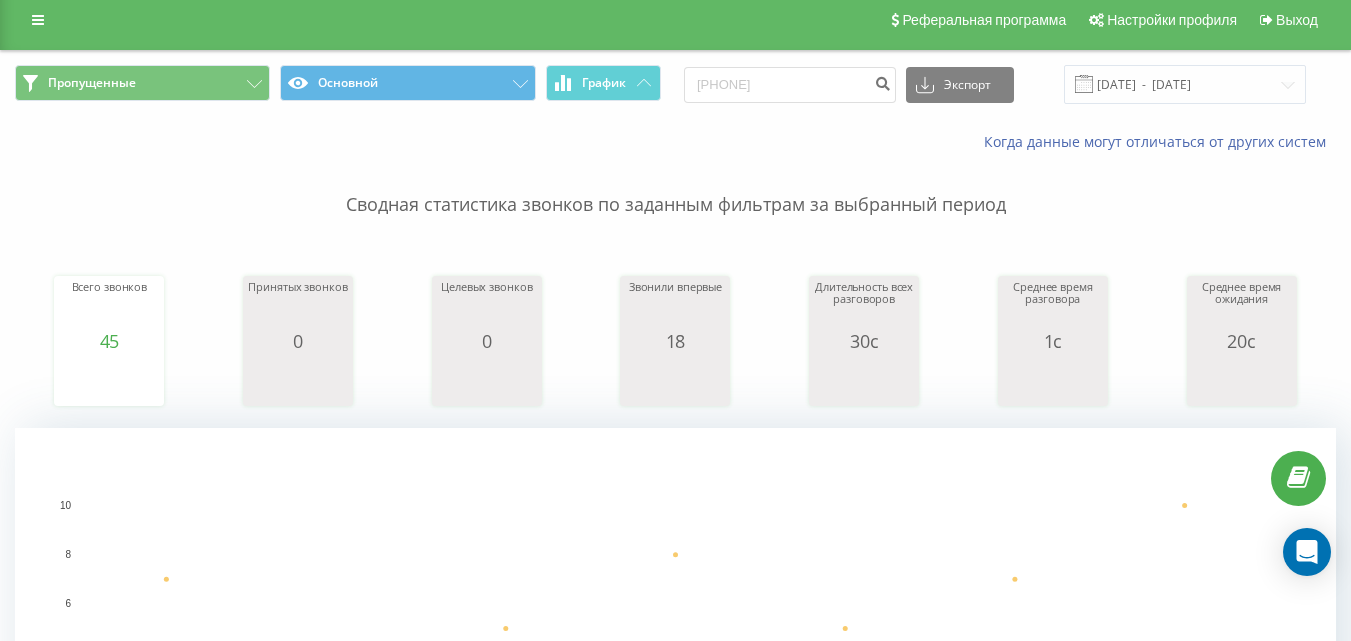 scroll, scrollTop: 0, scrollLeft: 0, axis: both 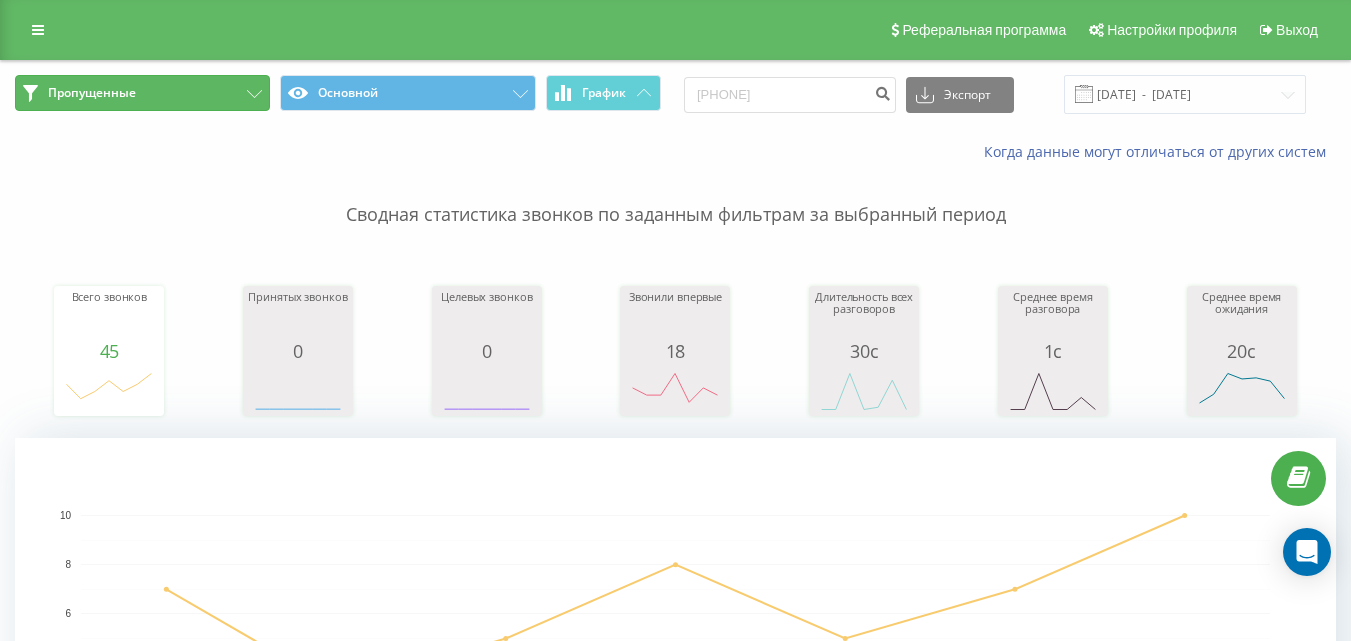 click on "Пропущенные" at bounding box center (142, 93) 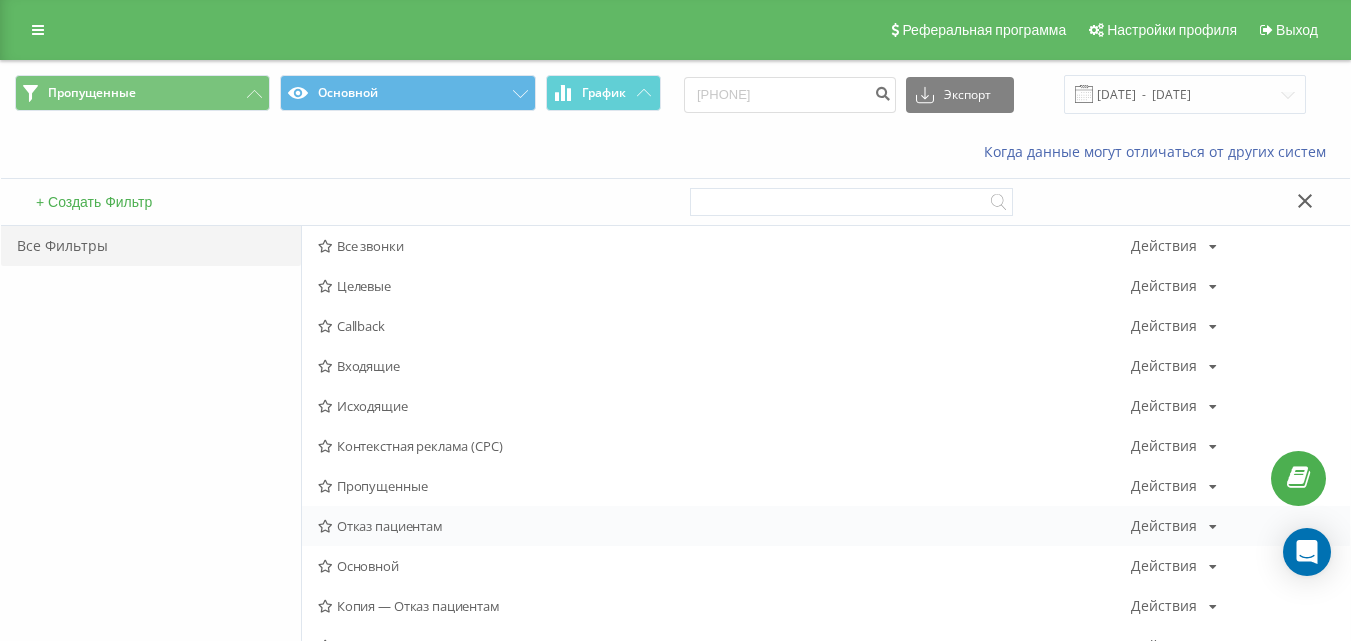 click on "Отказ пациентам" at bounding box center [724, 526] 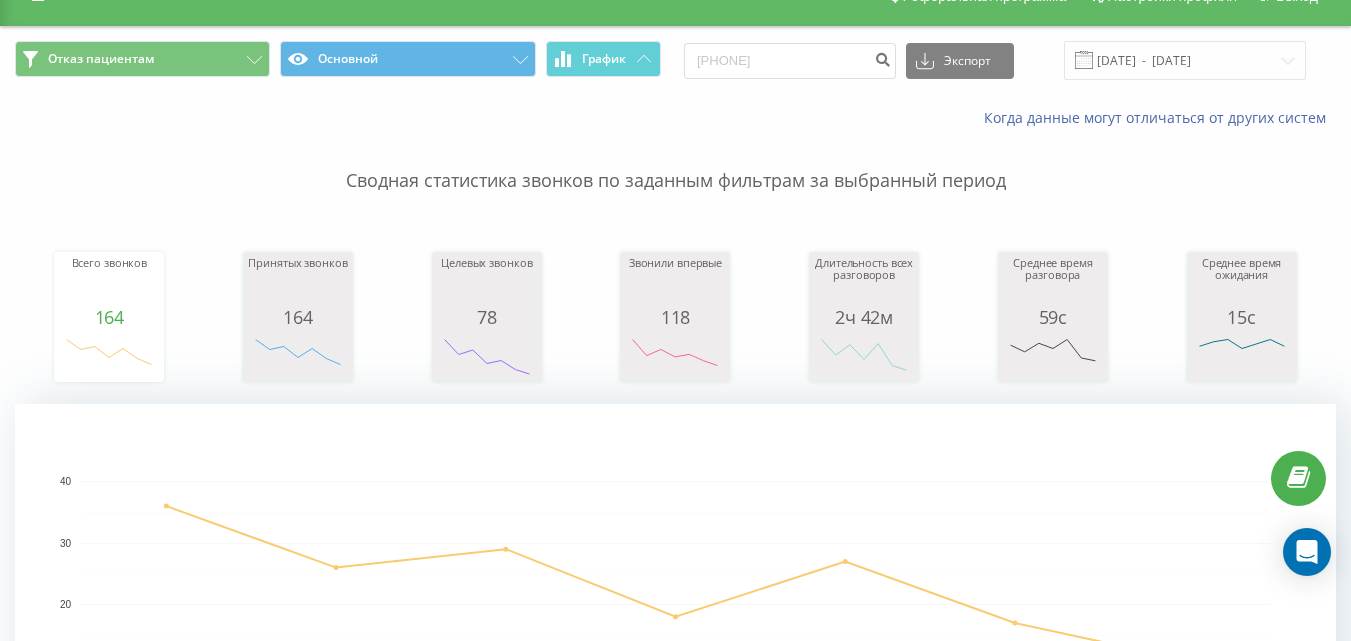 scroll, scrollTop: 0, scrollLeft: 0, axis: both 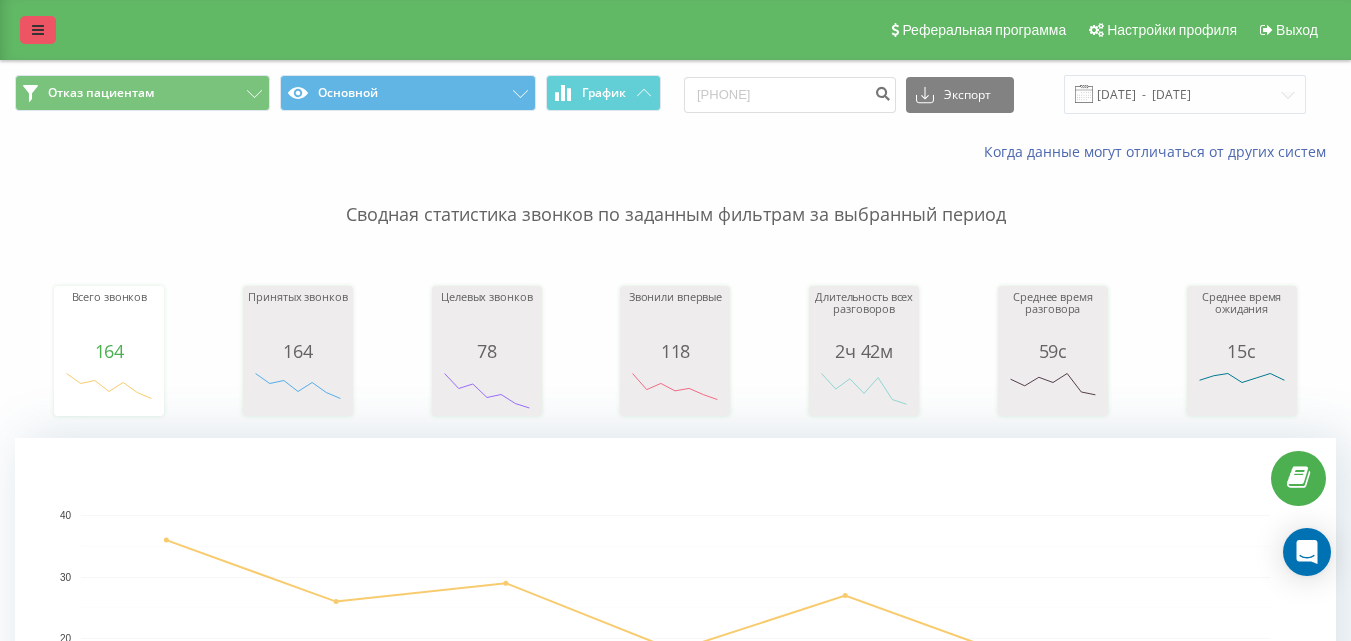 click at bounding box center (38, 30) 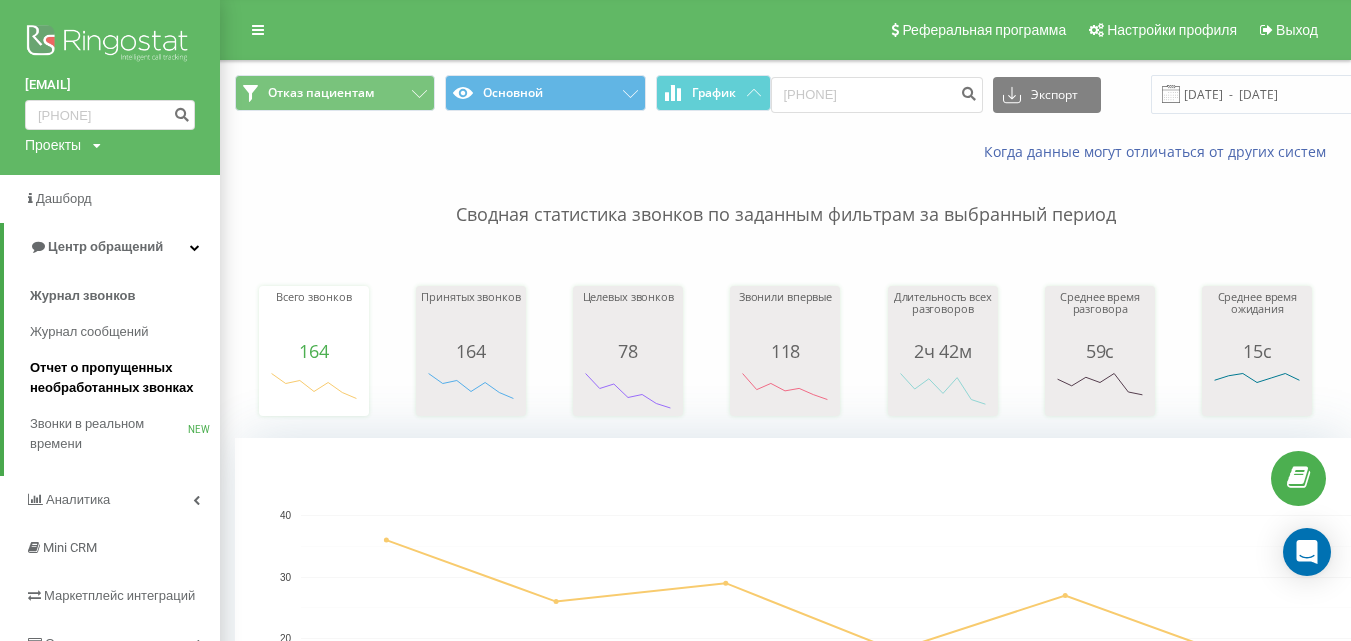 click on "Отчет о пропущенных необработанных звонках" at bounding box center (120, 378) 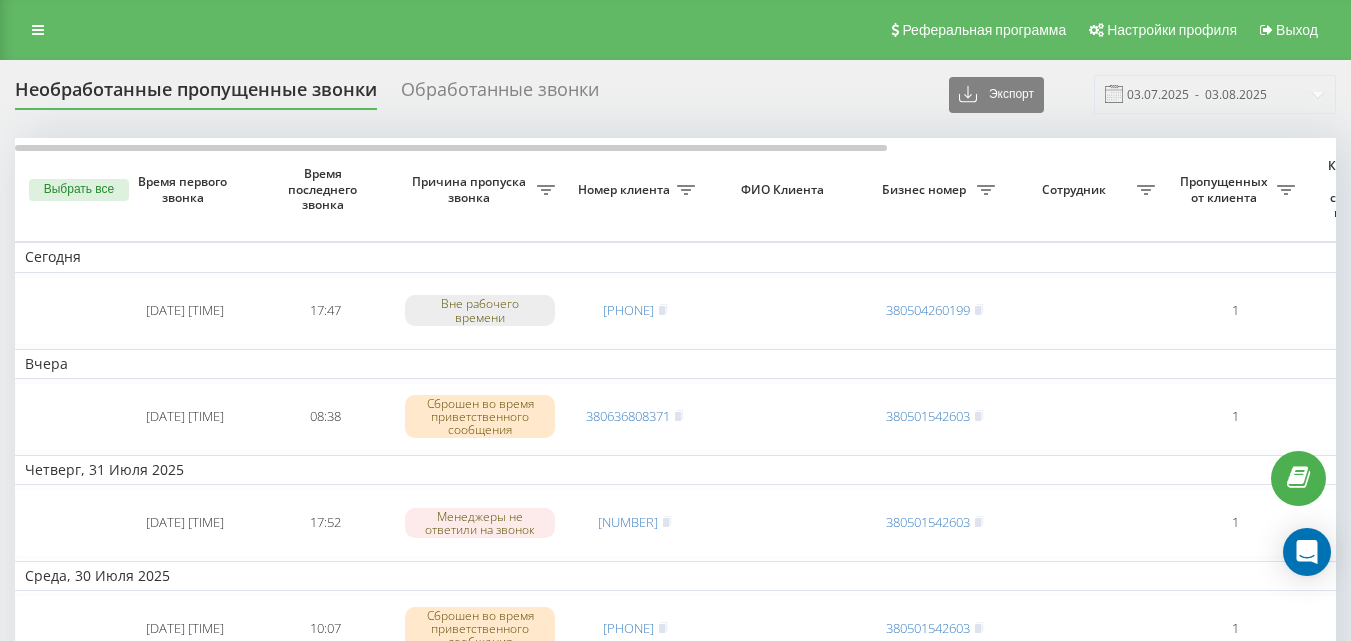 scroll, scrollTop: 0, scrollLeft: 0, axis: both 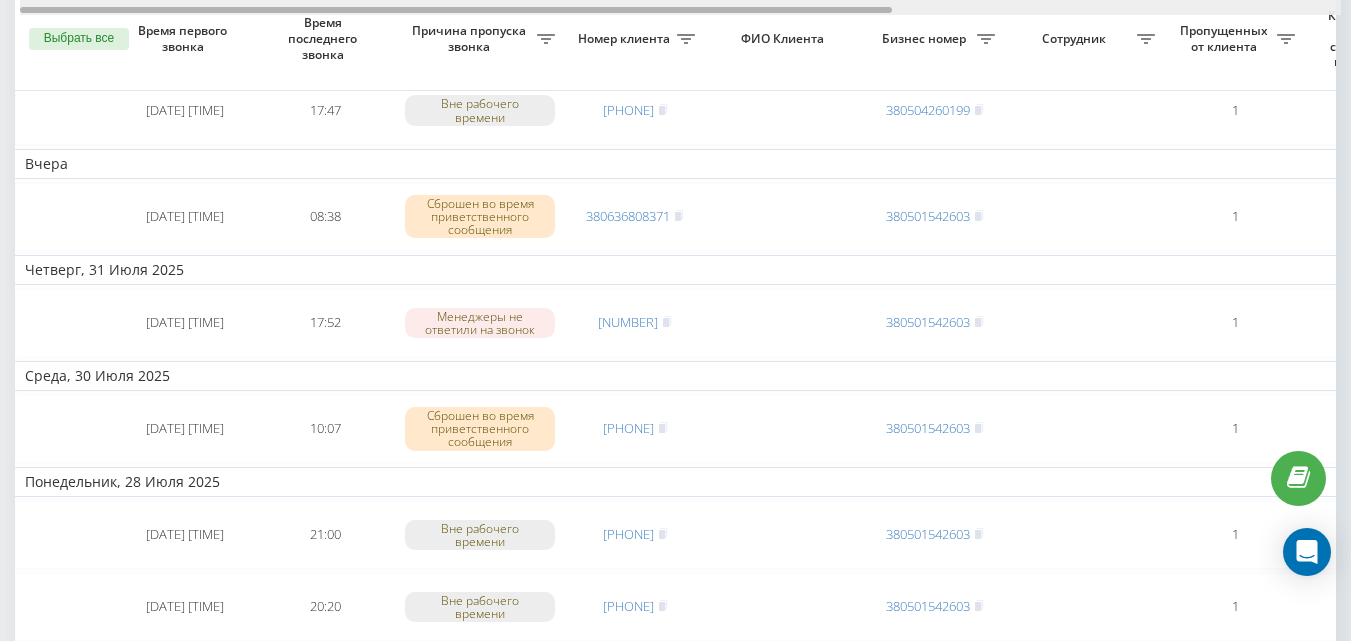 drag, startPoint x: 790, startPoint y: 11, endPoint x: 695, endPoint y: 86, distance: 121.037186 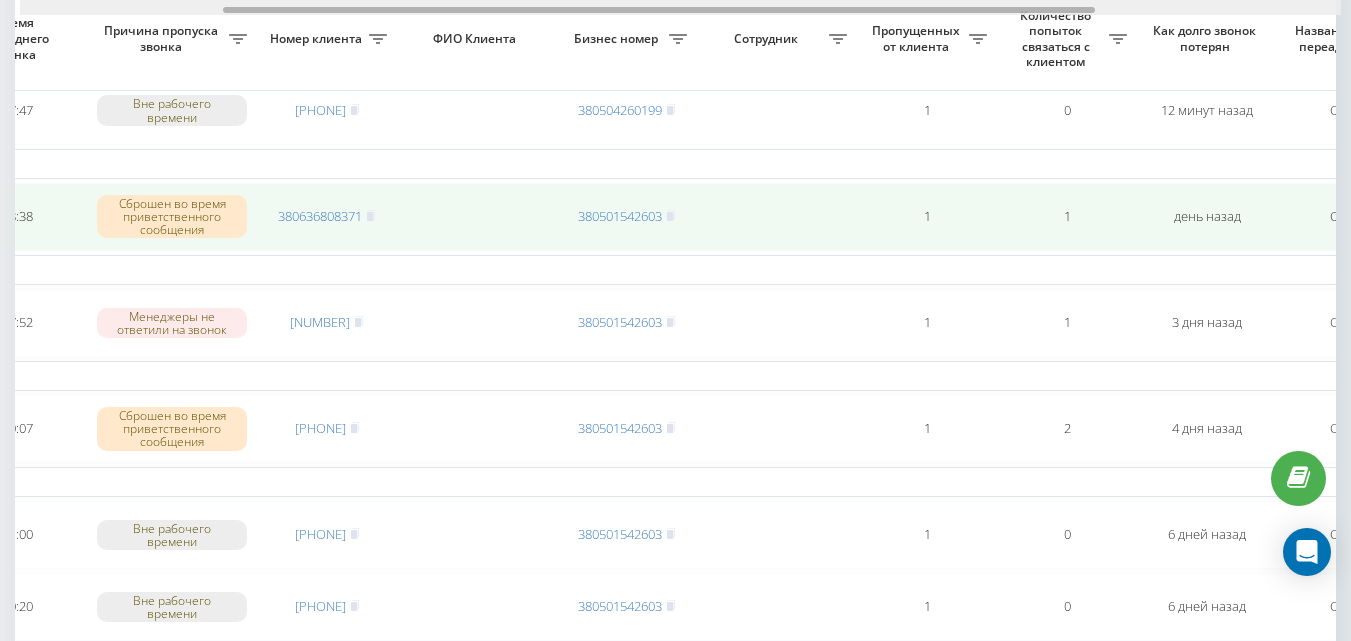drag, startPoint x: 848, startPoint y: 10, endPoint x: 1127, endPoint y: 196, distance: 335.31625 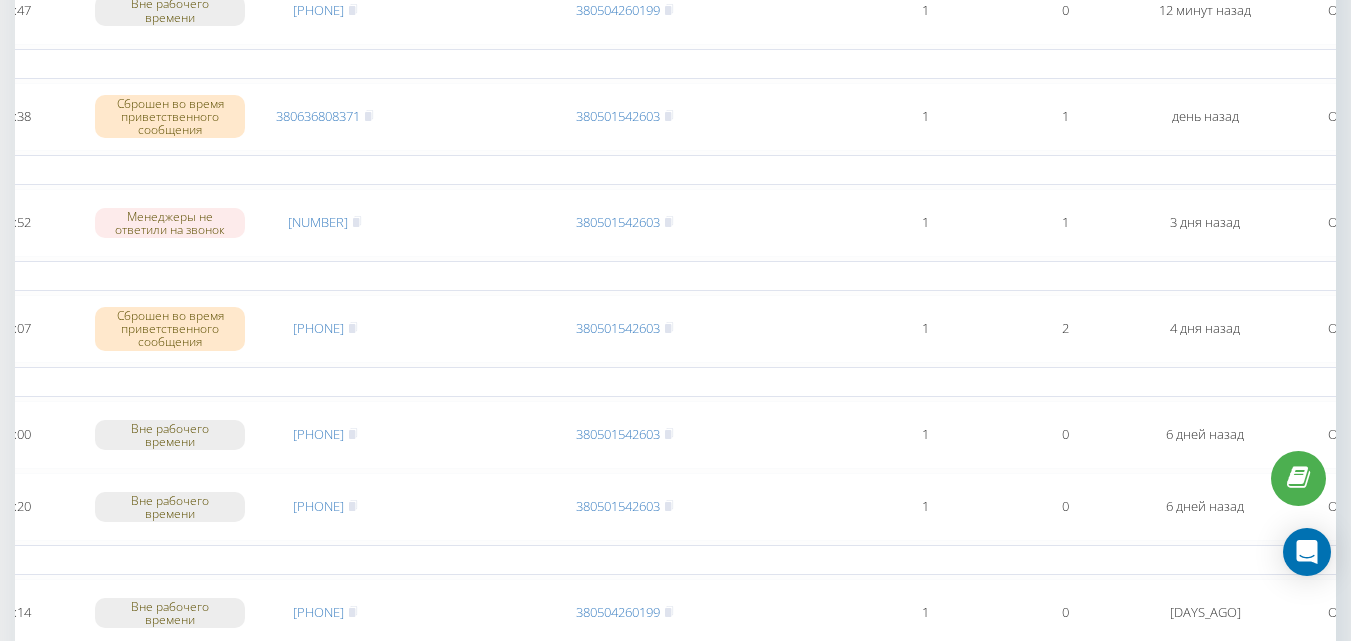 scroll, scrollTop: 0, scrollLeft: 0, axis: both 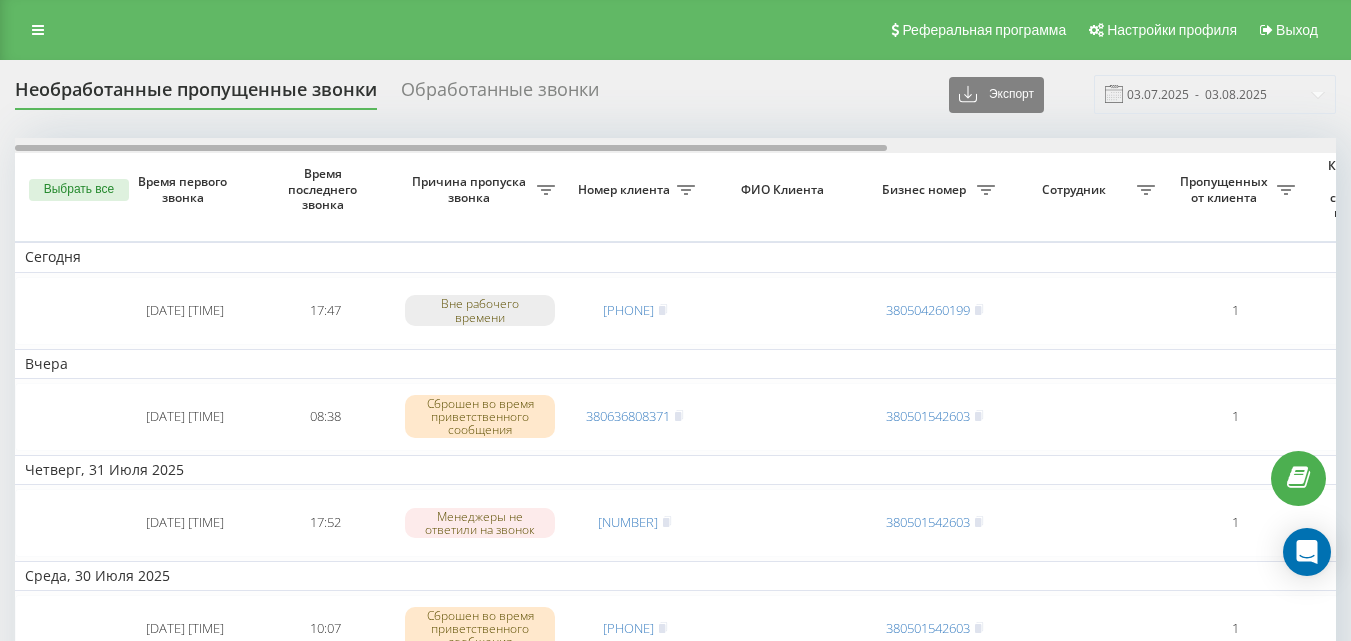 drag, startPoint x: 749, startPoint y: 147, endPoint x: 290, endPoint y: 144, distance: 459.0098 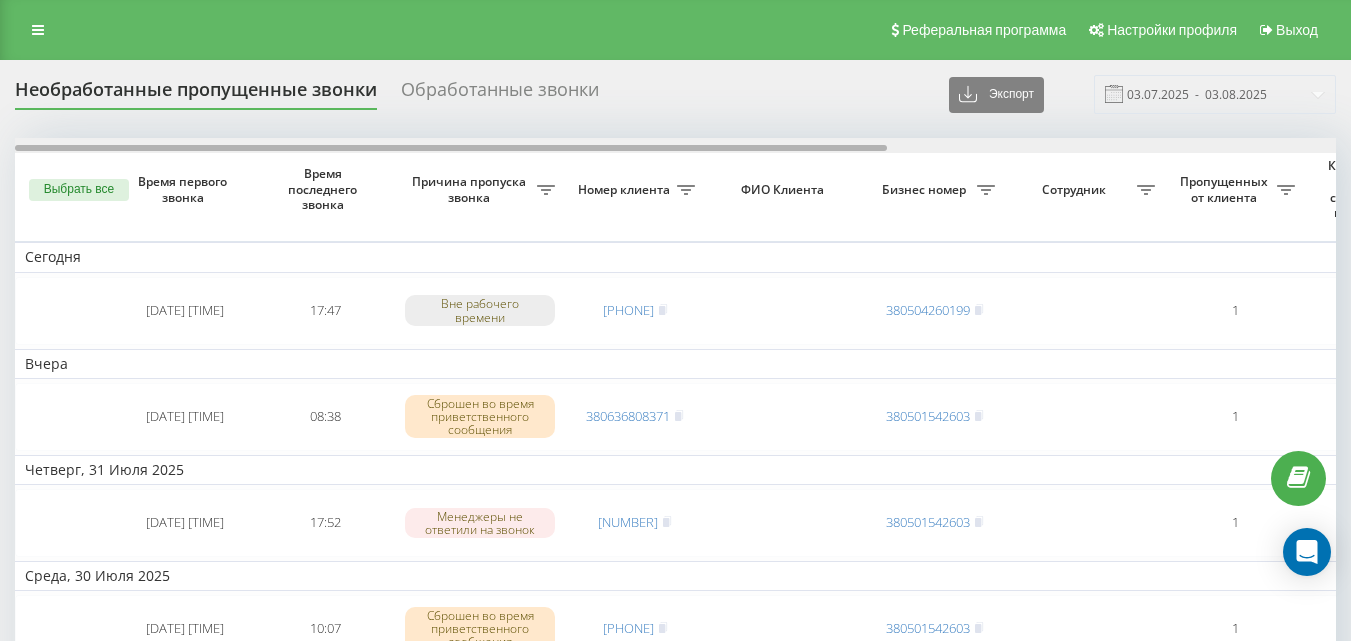 scroll, scrollTop: 0, scrollLeft: 679, axis: horizontal 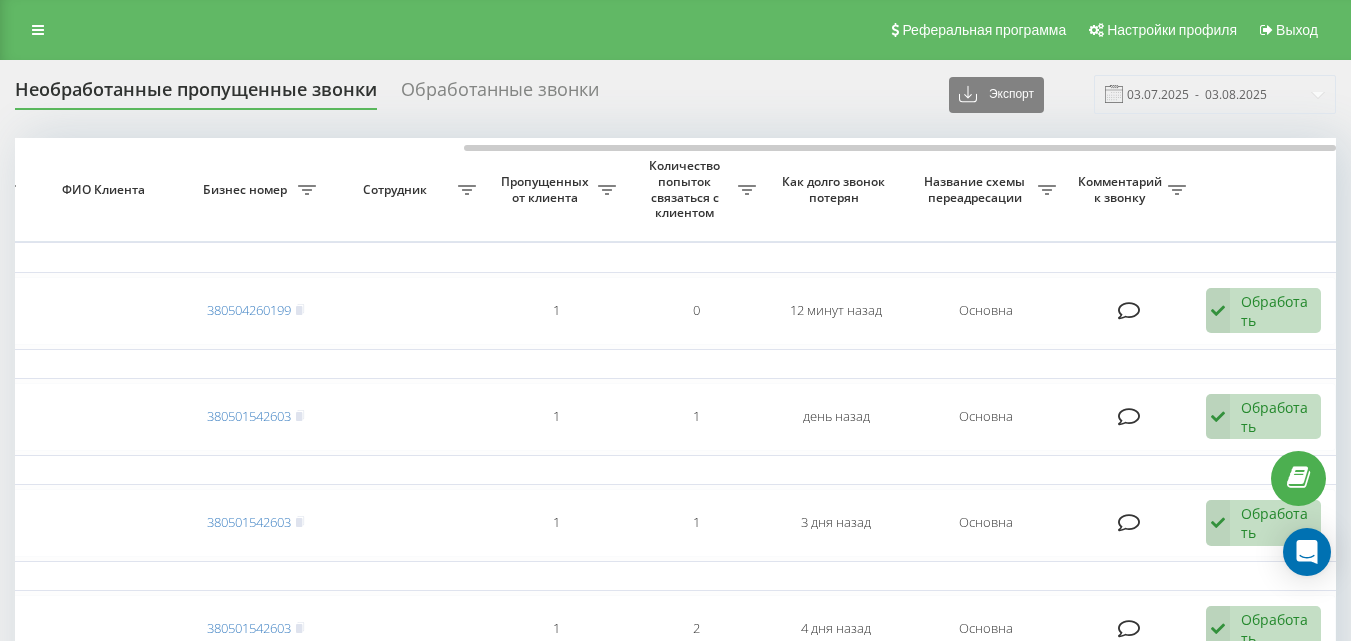 drag, startPoint x: 779, startPoint y: 142, endPoint x: 282, endPoint y: 165, distance: 497.53192 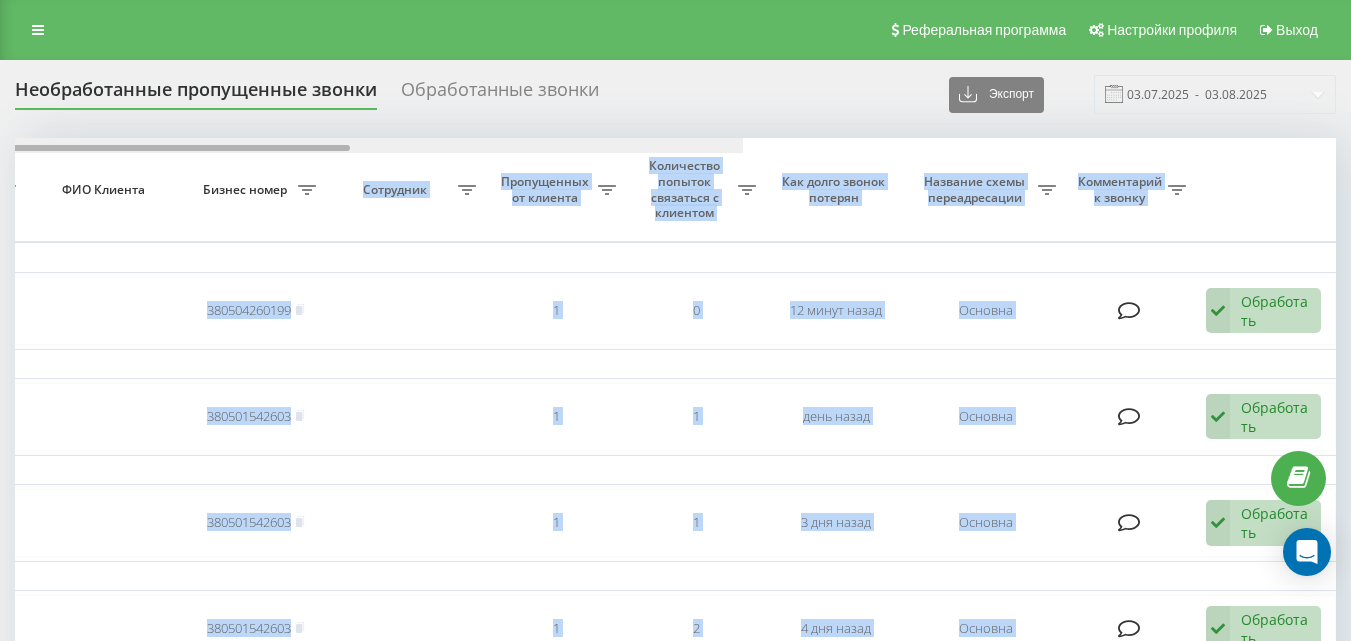 drag, startPoint x: 527, startPoint y: 145, endPoint x: 135, endPoint y: 130, distance: 392.2869 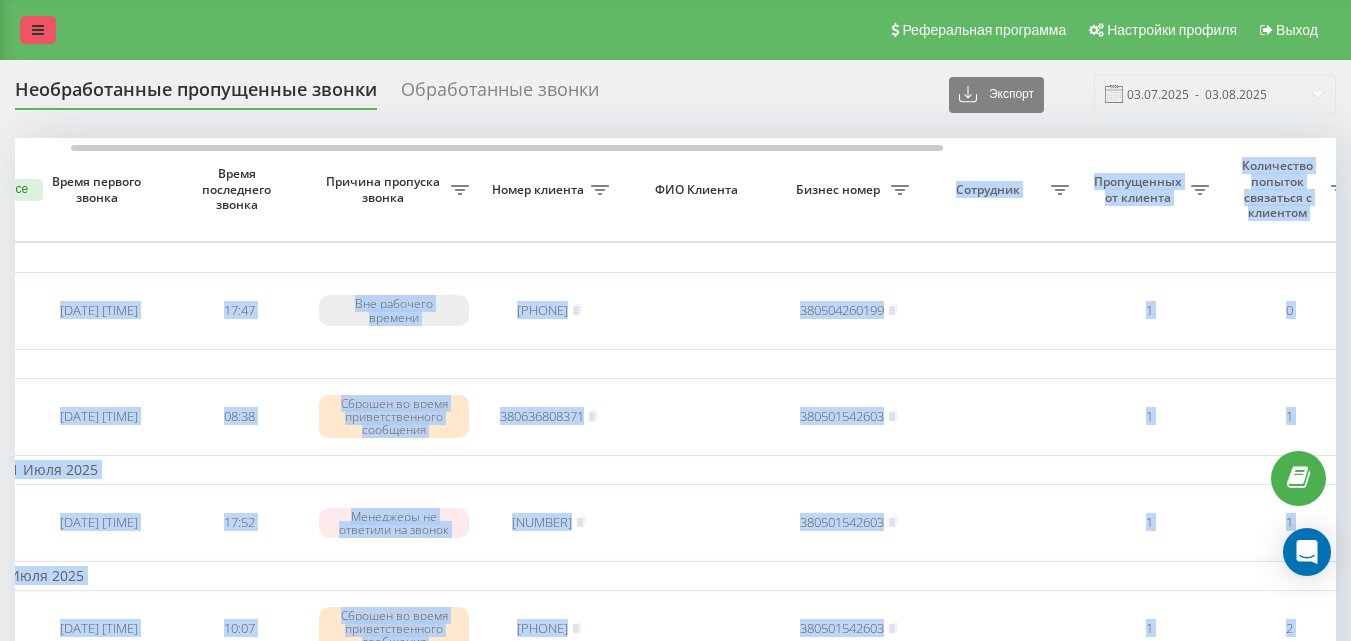 click at bounding box center [38, 30] 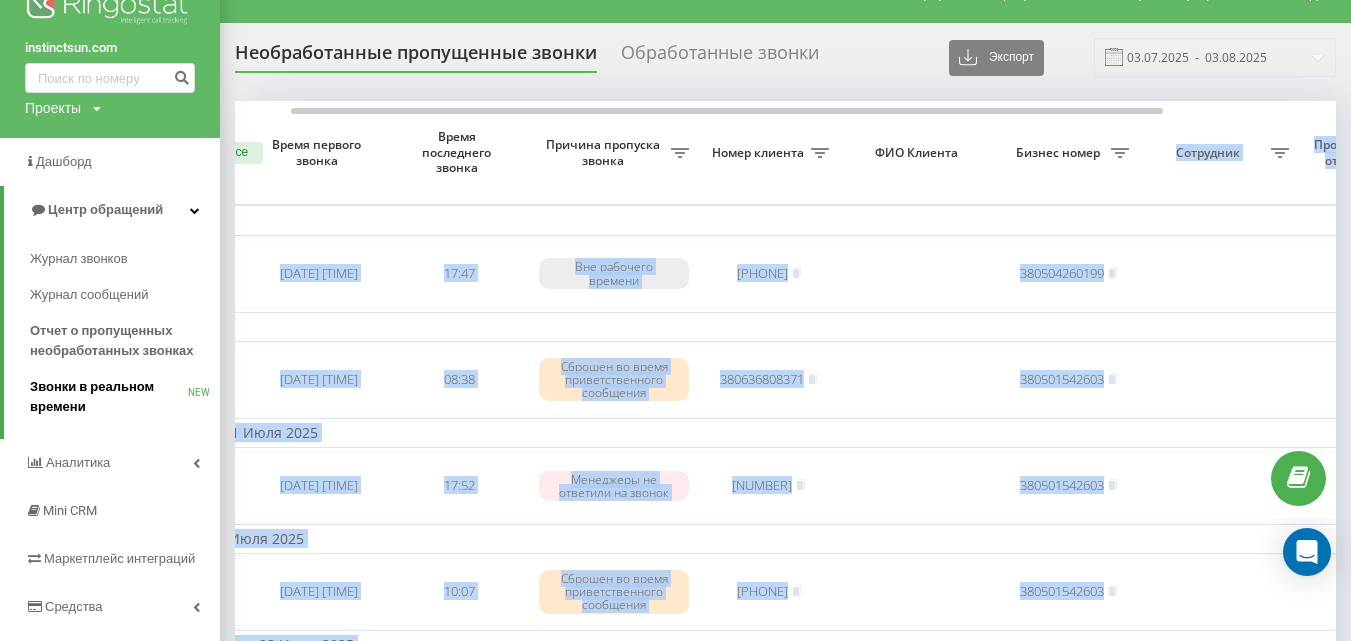 scroll, scrollTop: 100, scrollLeft: 0, axis: vertical 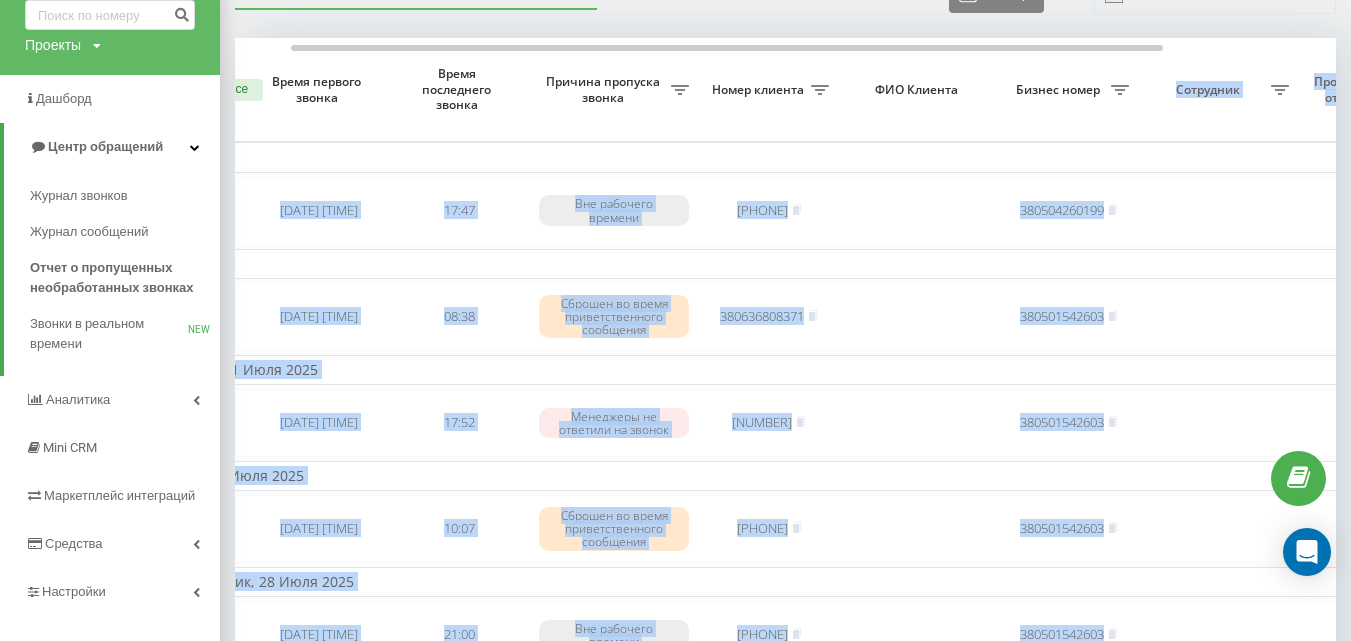 click on "Аналитика" at bounding box center (110, 400) 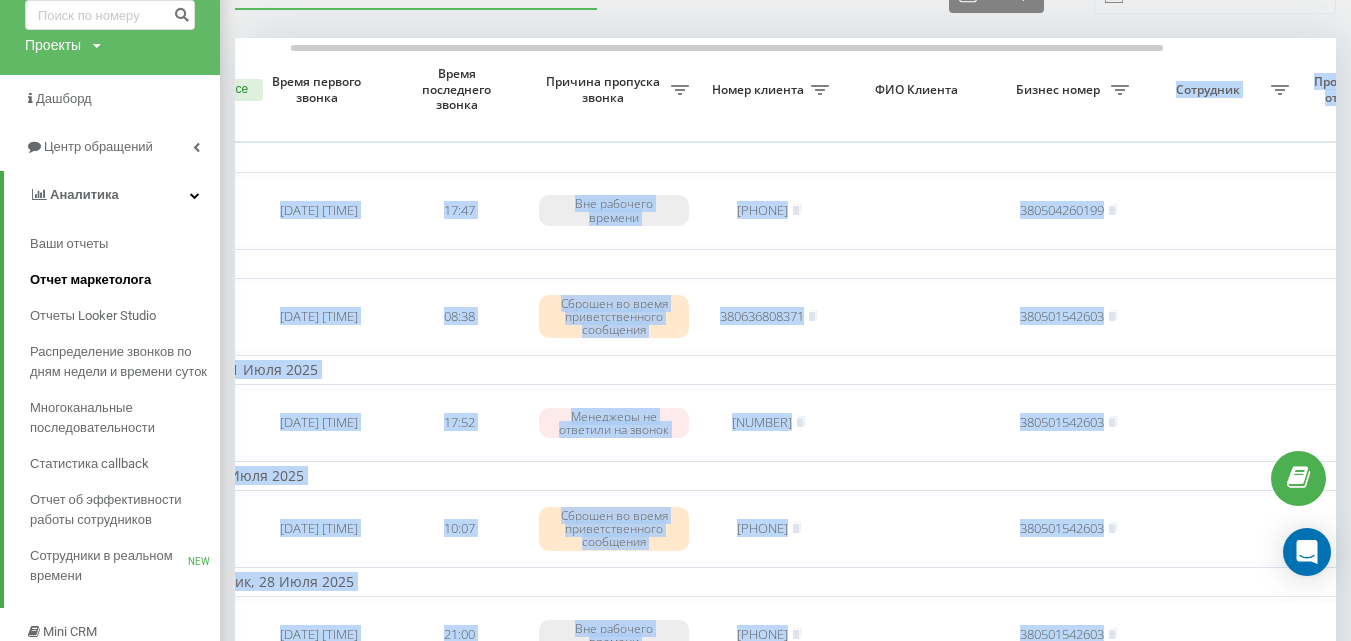 click on "Отчет маркетолога" at bounding box center [90, 280] 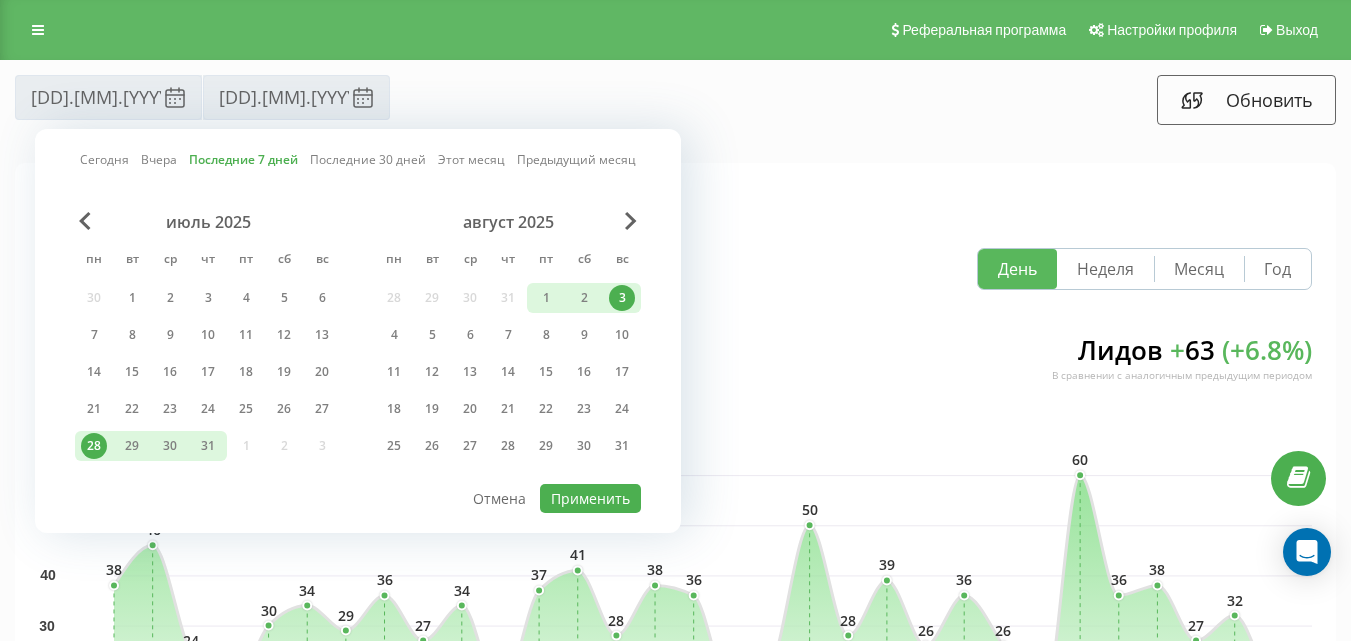 click on "Применить" at bounding box center (590, 498) 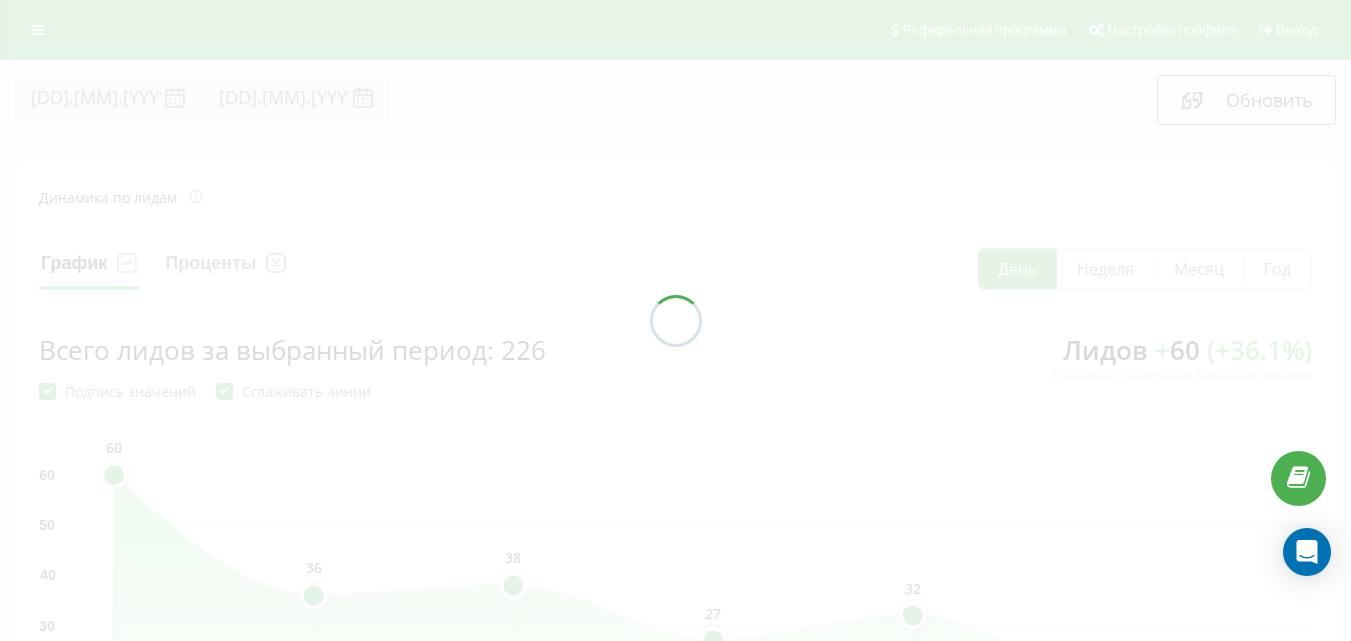scroll, scrollTop: 0, scrollLeft: 0, axis: both 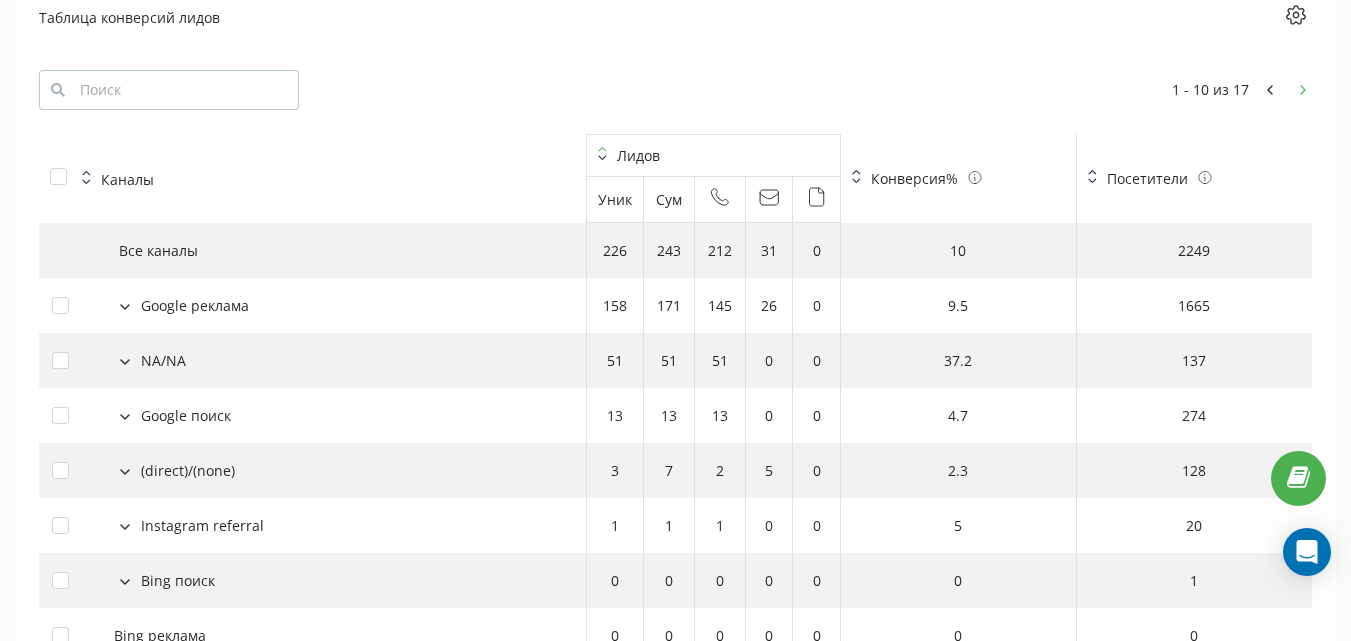 click 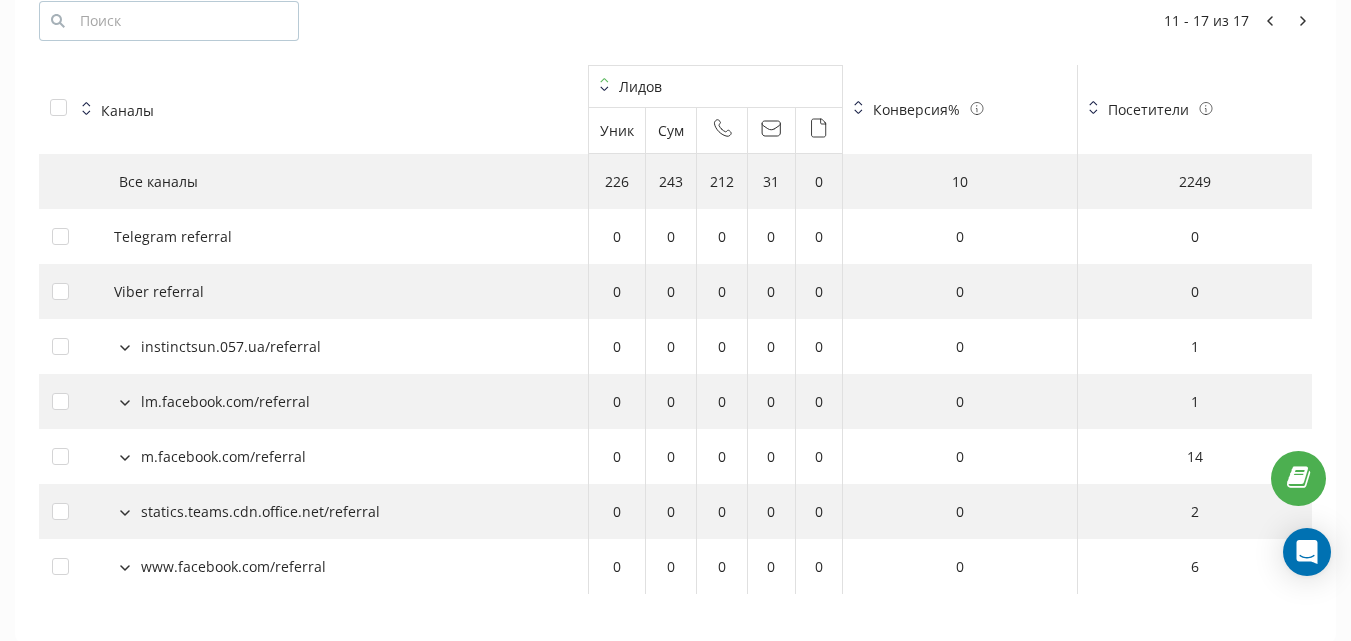scroll, scrollTop: 2243, scrollLeft: 0, axis: vertical 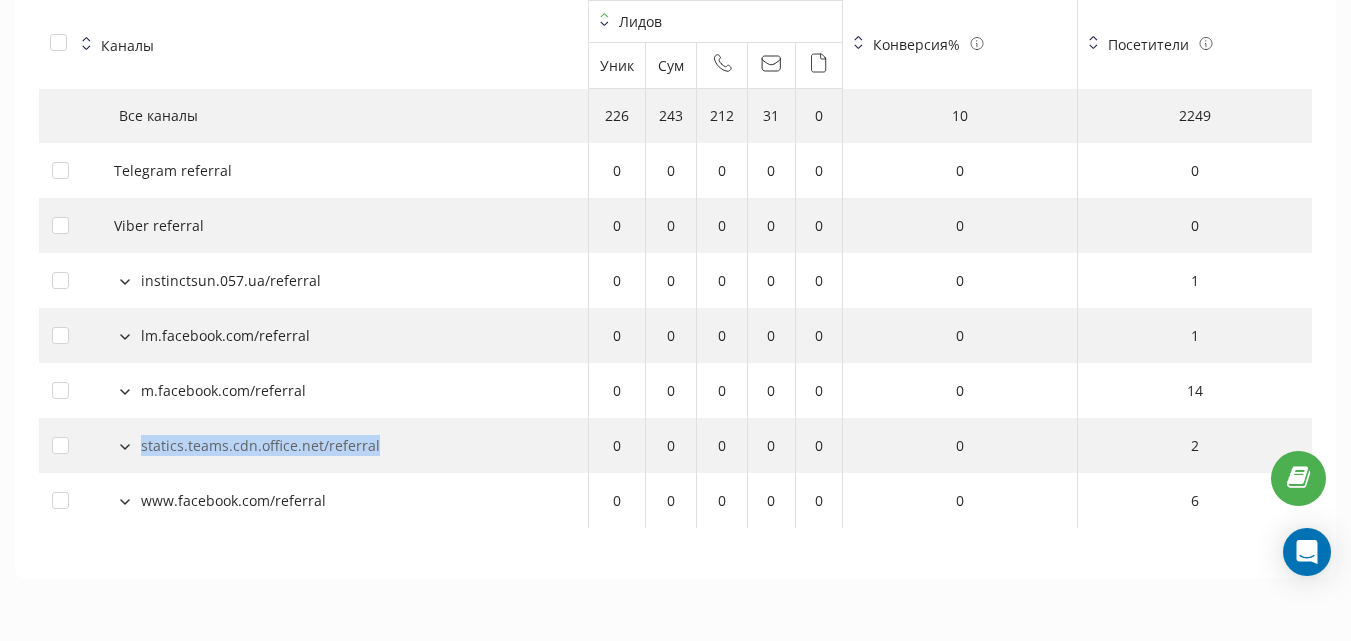 drag, startPoint x: 138, startPoint y: 450, endPoint x: 382, endPoint y: 454, distance: 244.03279 